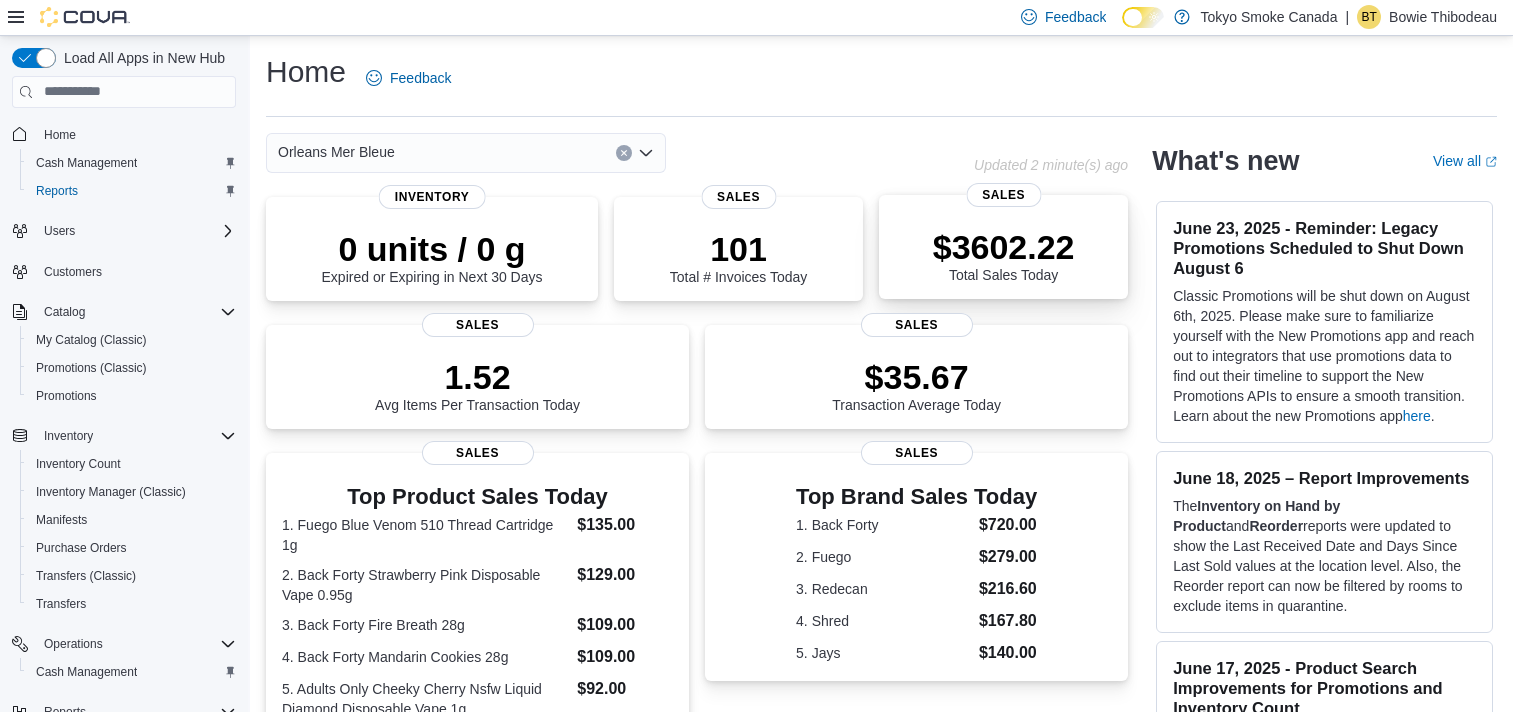 scroll, scrollTop: 0, scrollLeft: 0, axis: both 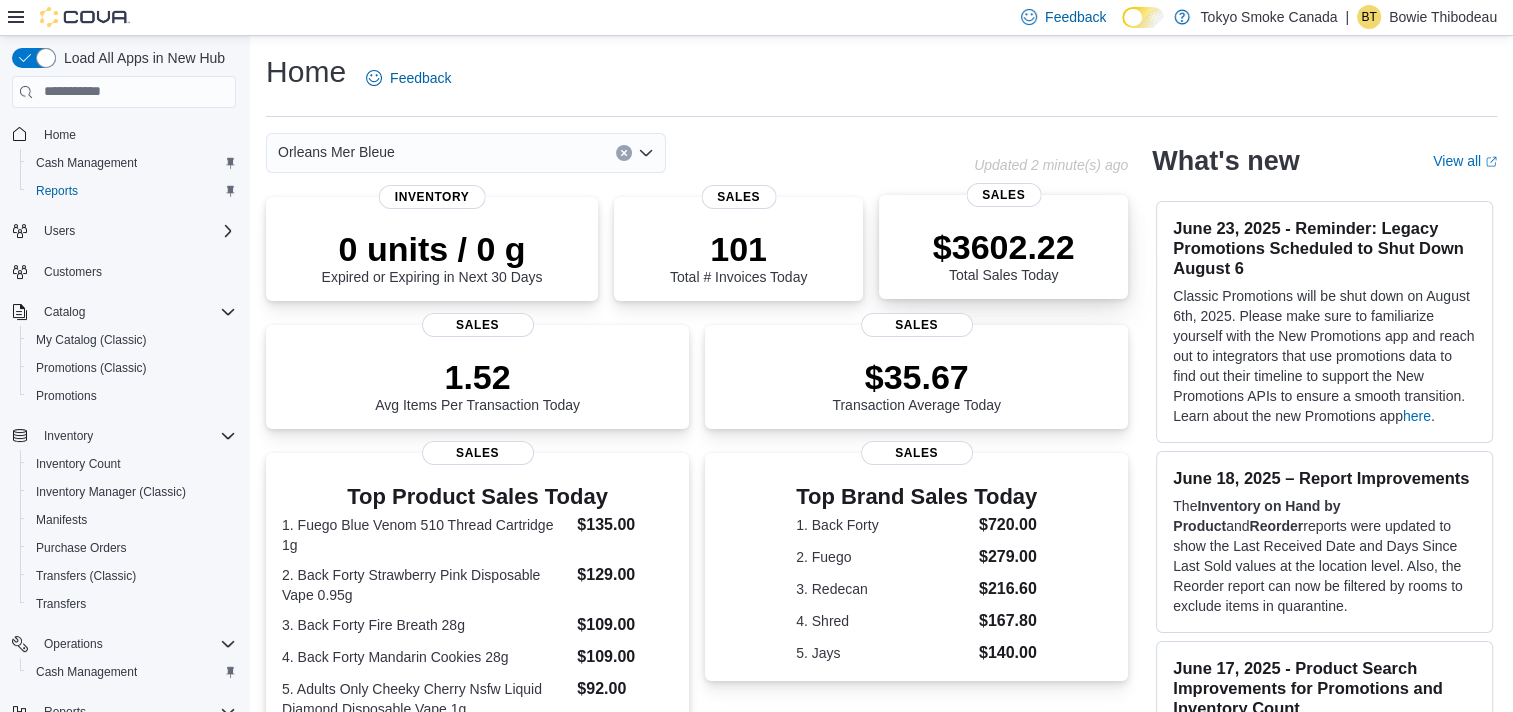 click on "$3602.22 Total Sales Today Sales" at bounding box center [1003, 247] 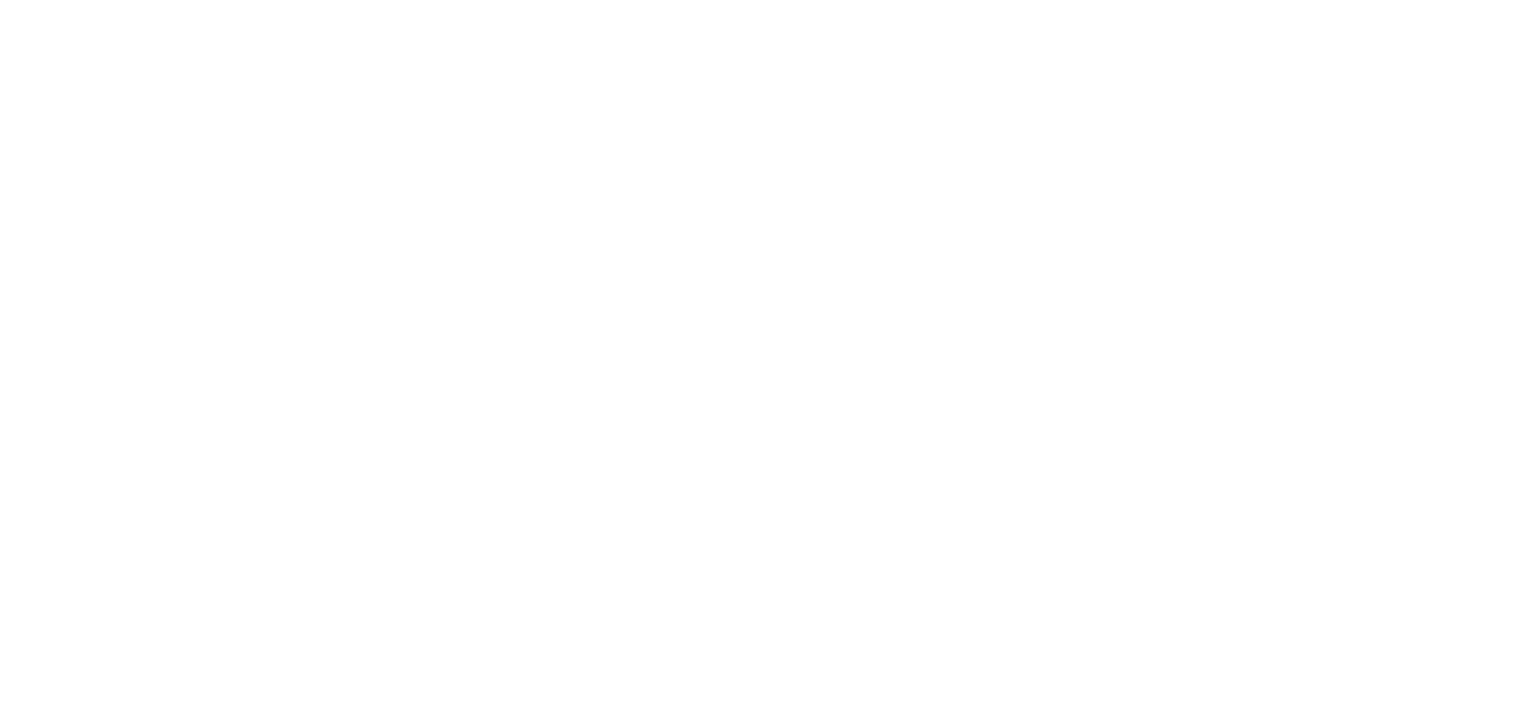 scroll, scrollTop: 0, scrollLeft: 0, axis: both 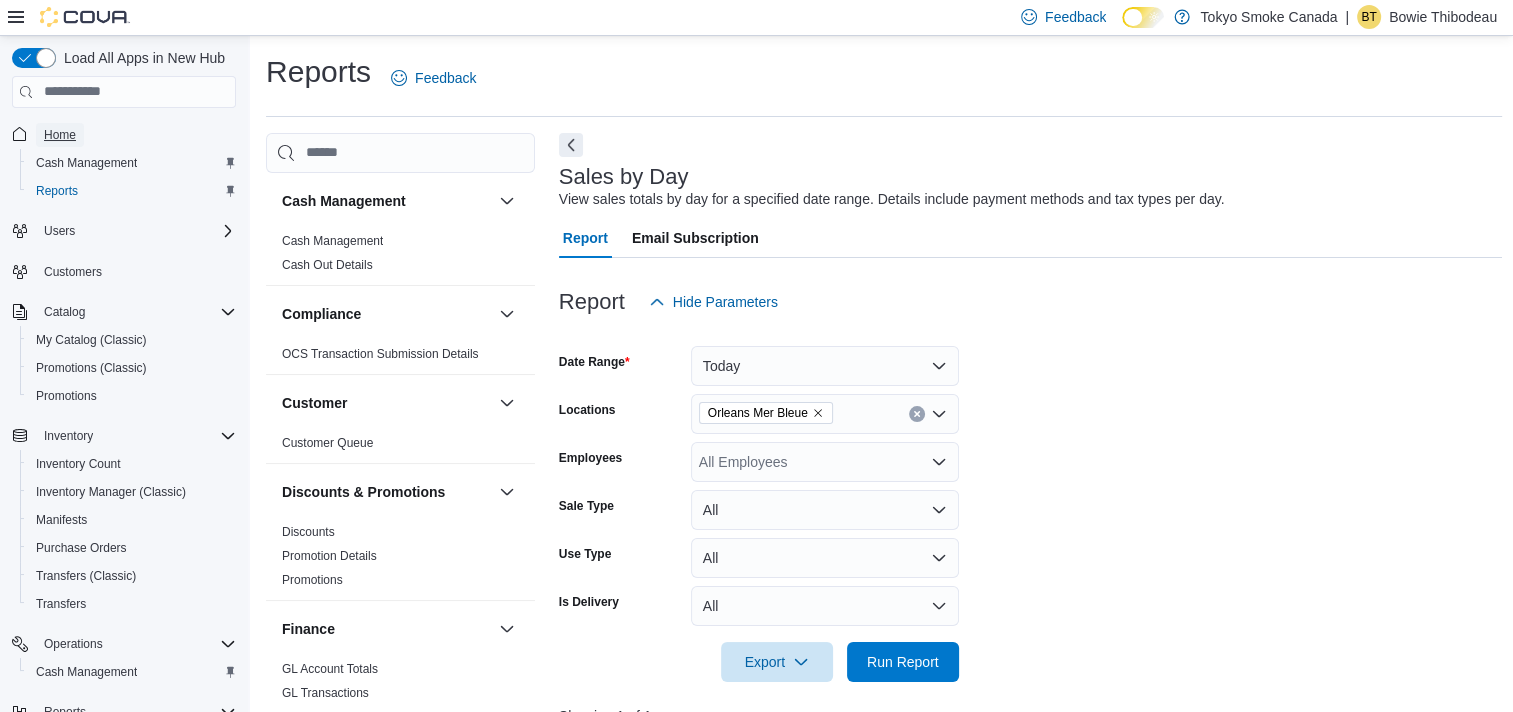 click on "Home" at bounding box center (60, 135) 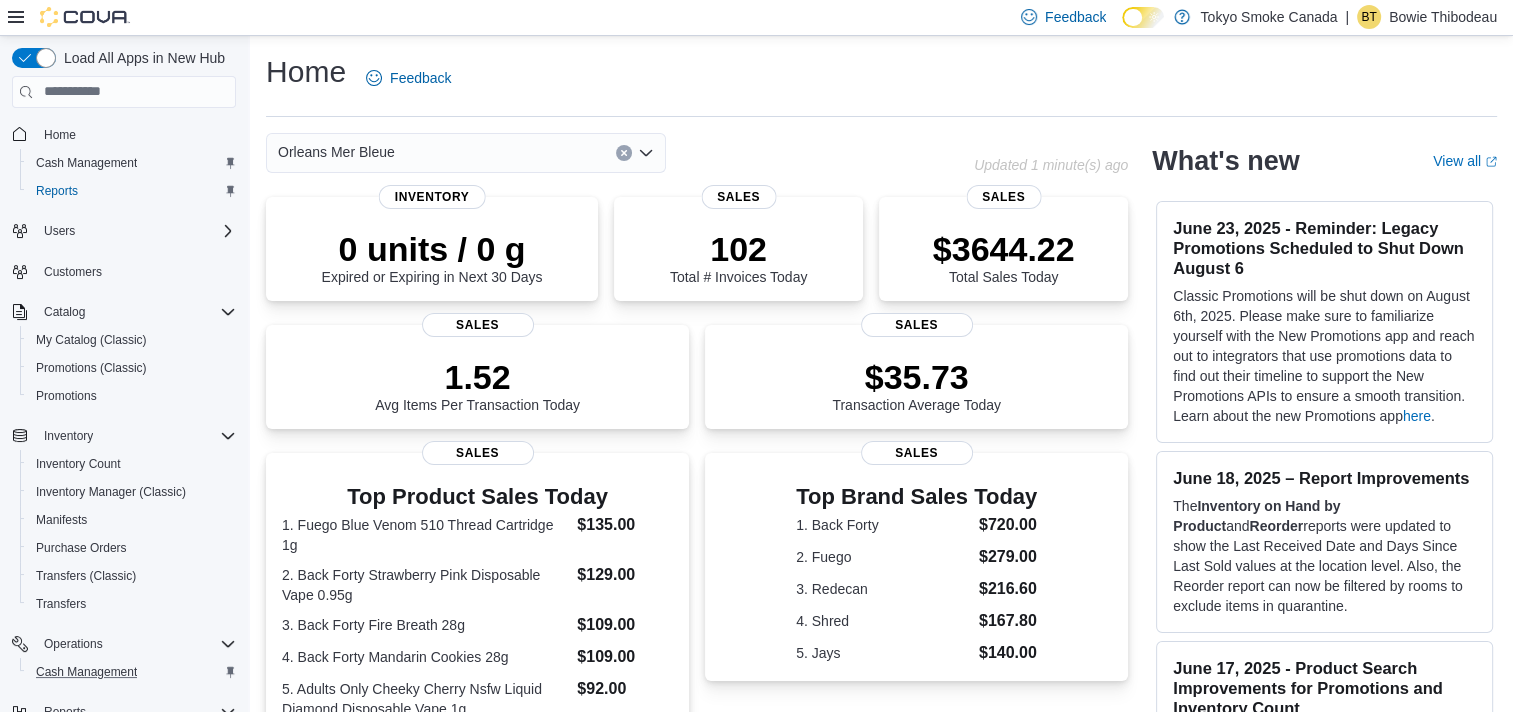 click on "Cash Management" at bounding box center (132, 672) 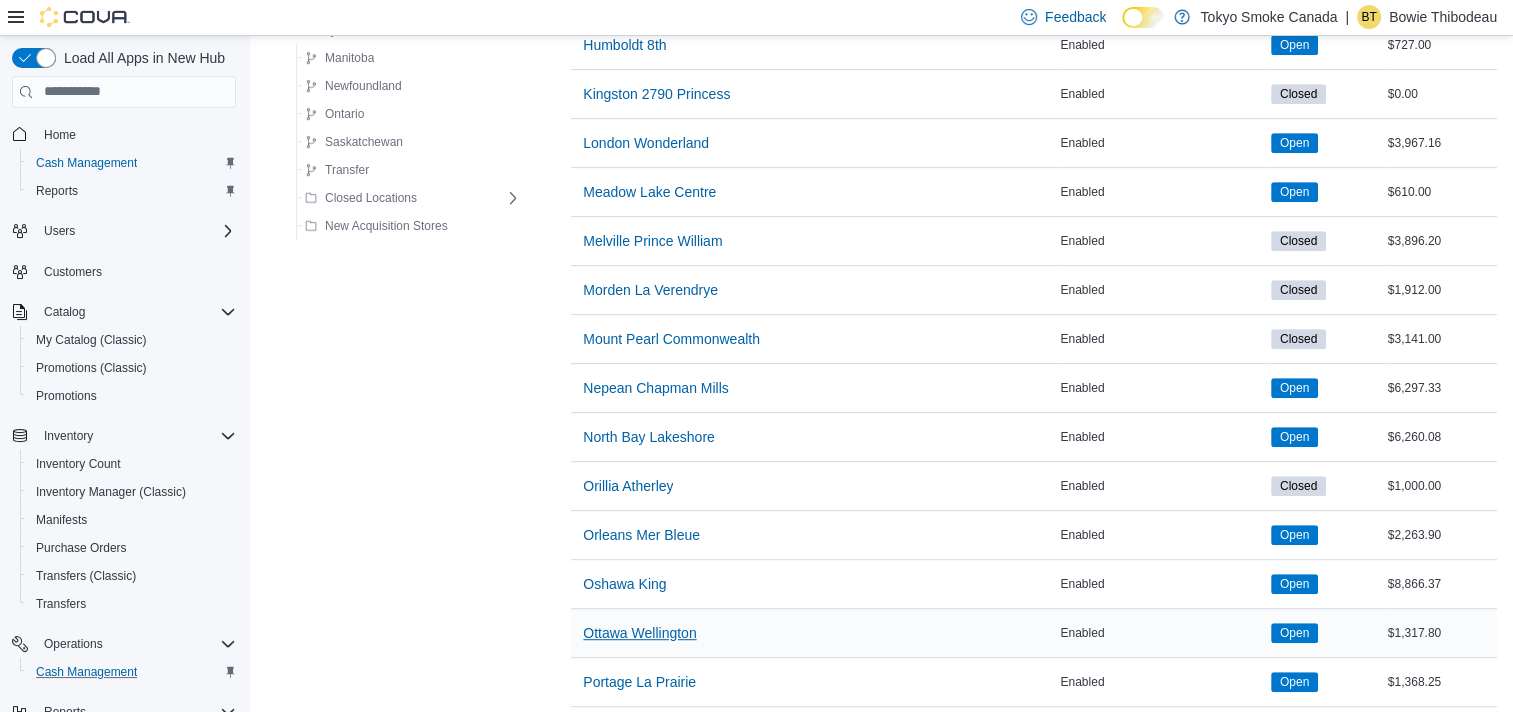 scroll, scrollTop: 1000, scrollLeft: 0, axis: vertical 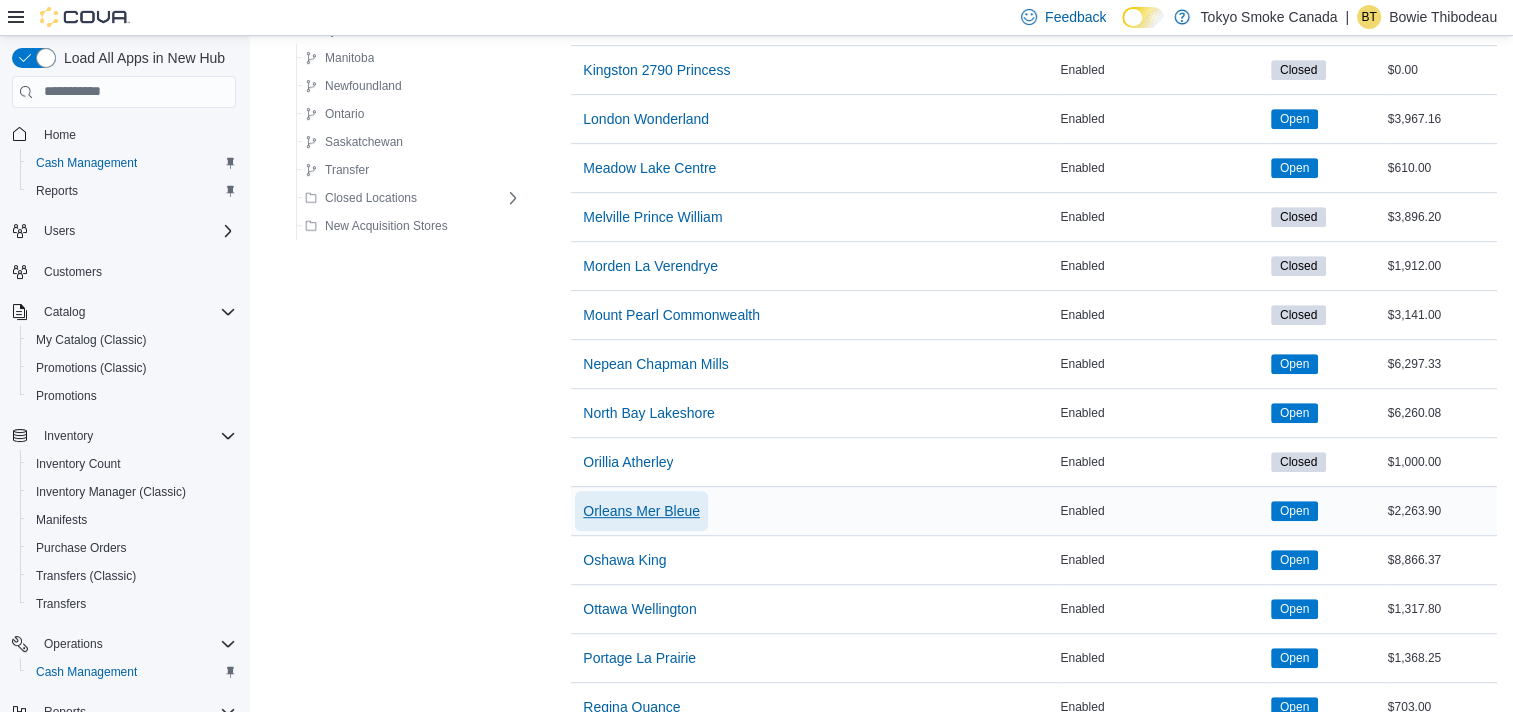 click on "Orleans Mer Bleue" at bounding box center (641, 511) 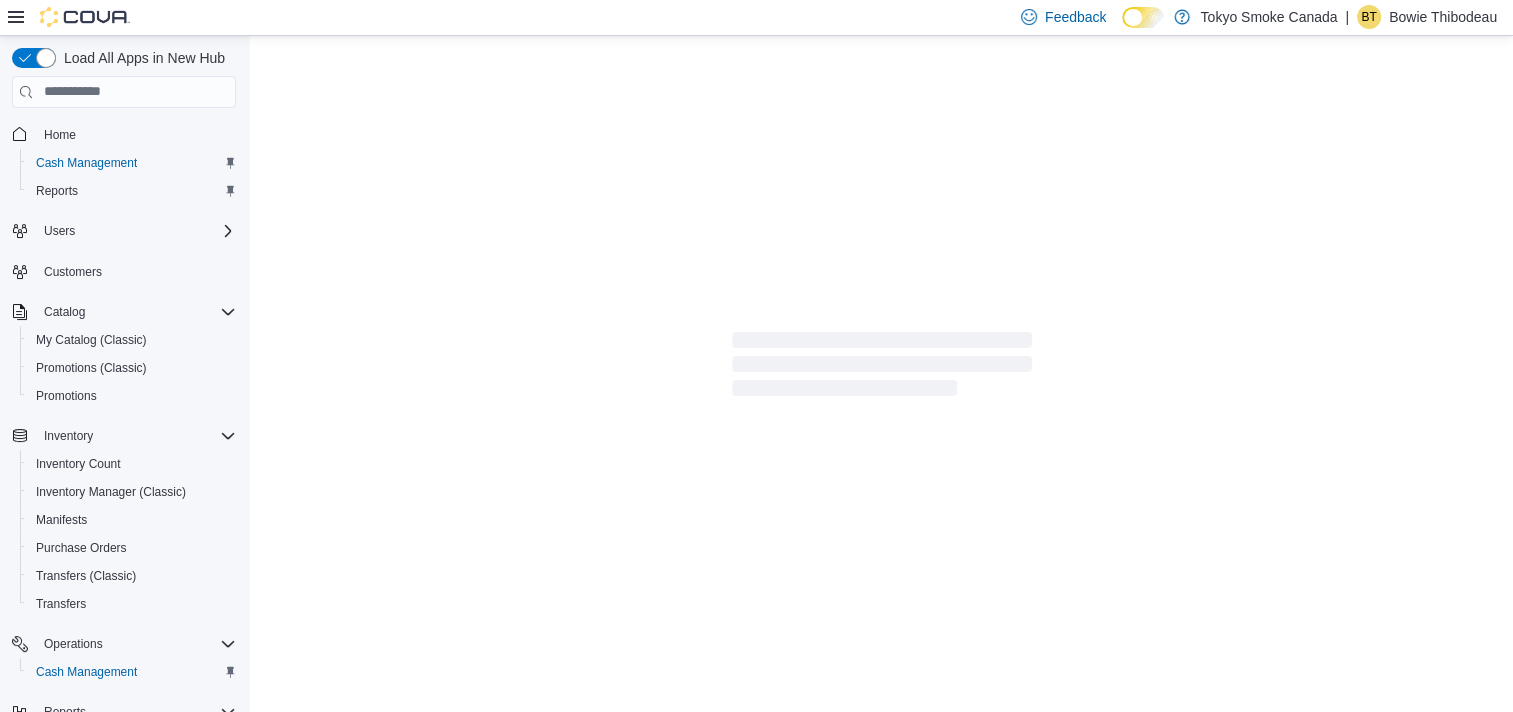 scroll, scrollTop: 0, scrollLeft: 0, axis: both 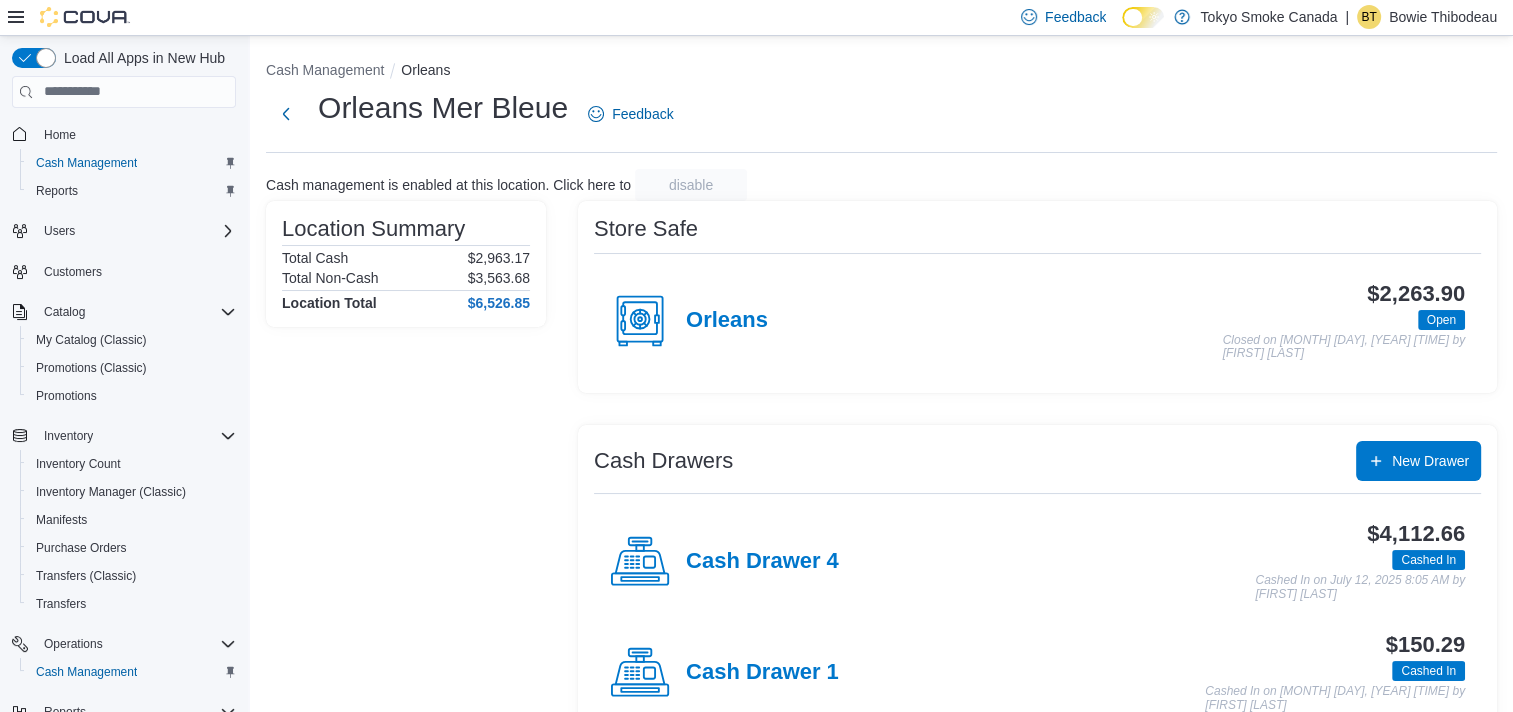 click on "Cash Drawer 1" at bounding box center [724, 673] 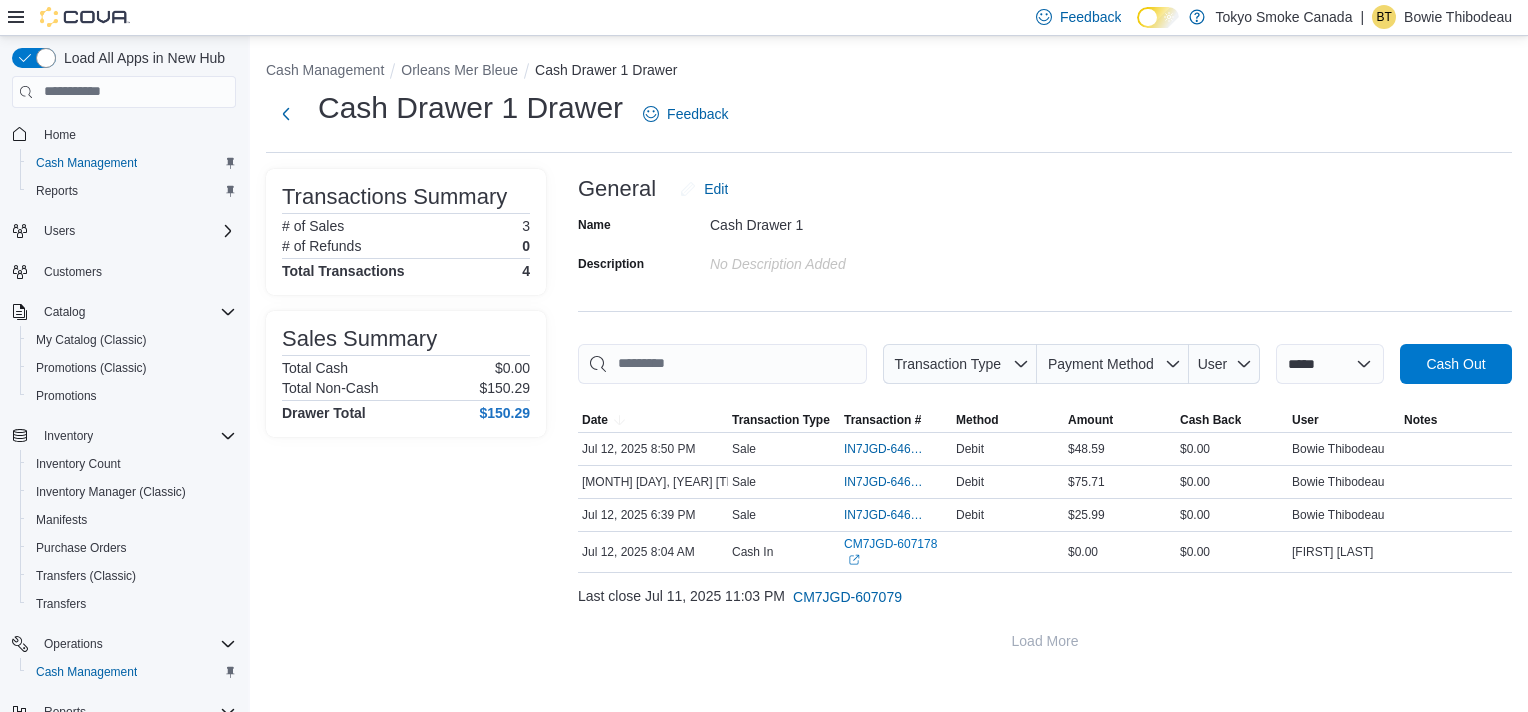 click at bounding box center (1045, 396) 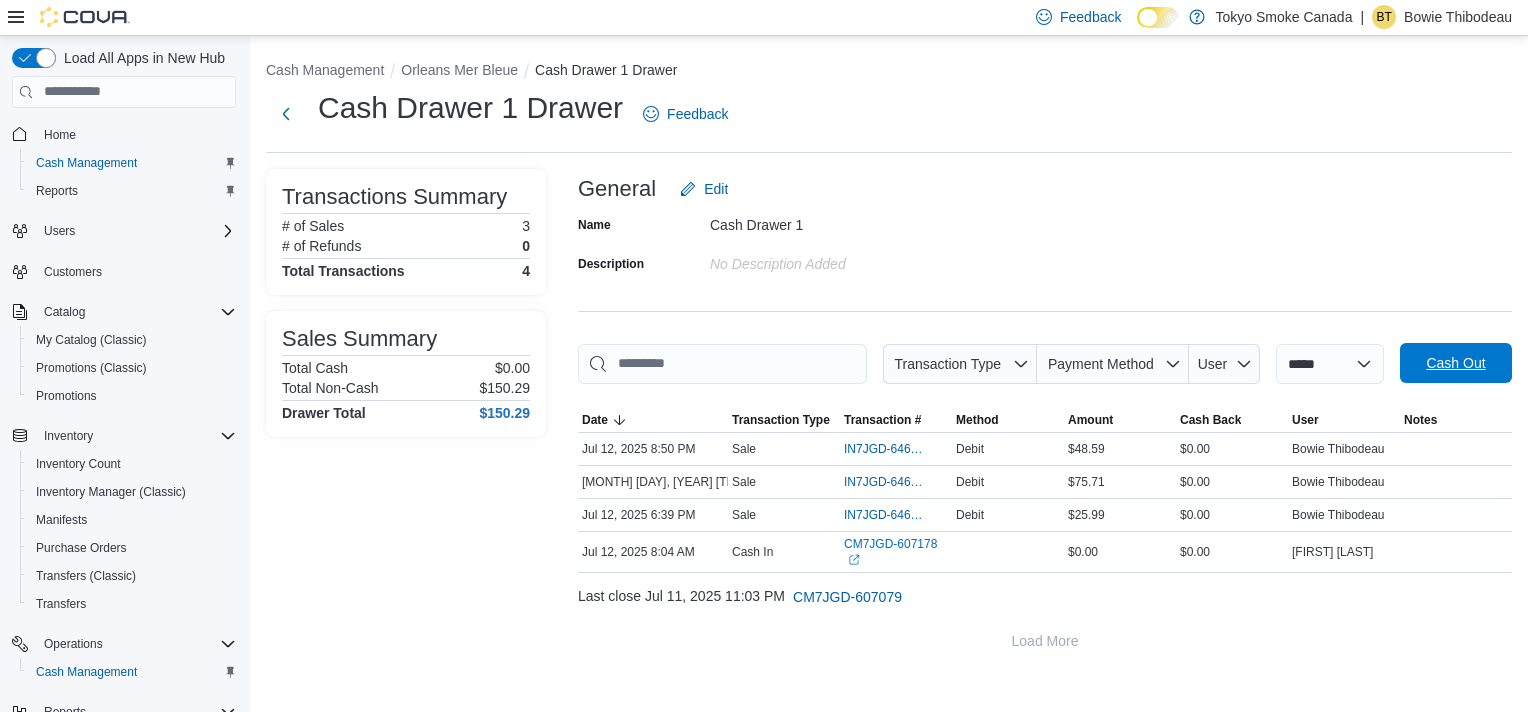 click on "Cash Out" at bounding box center [1455, 363] 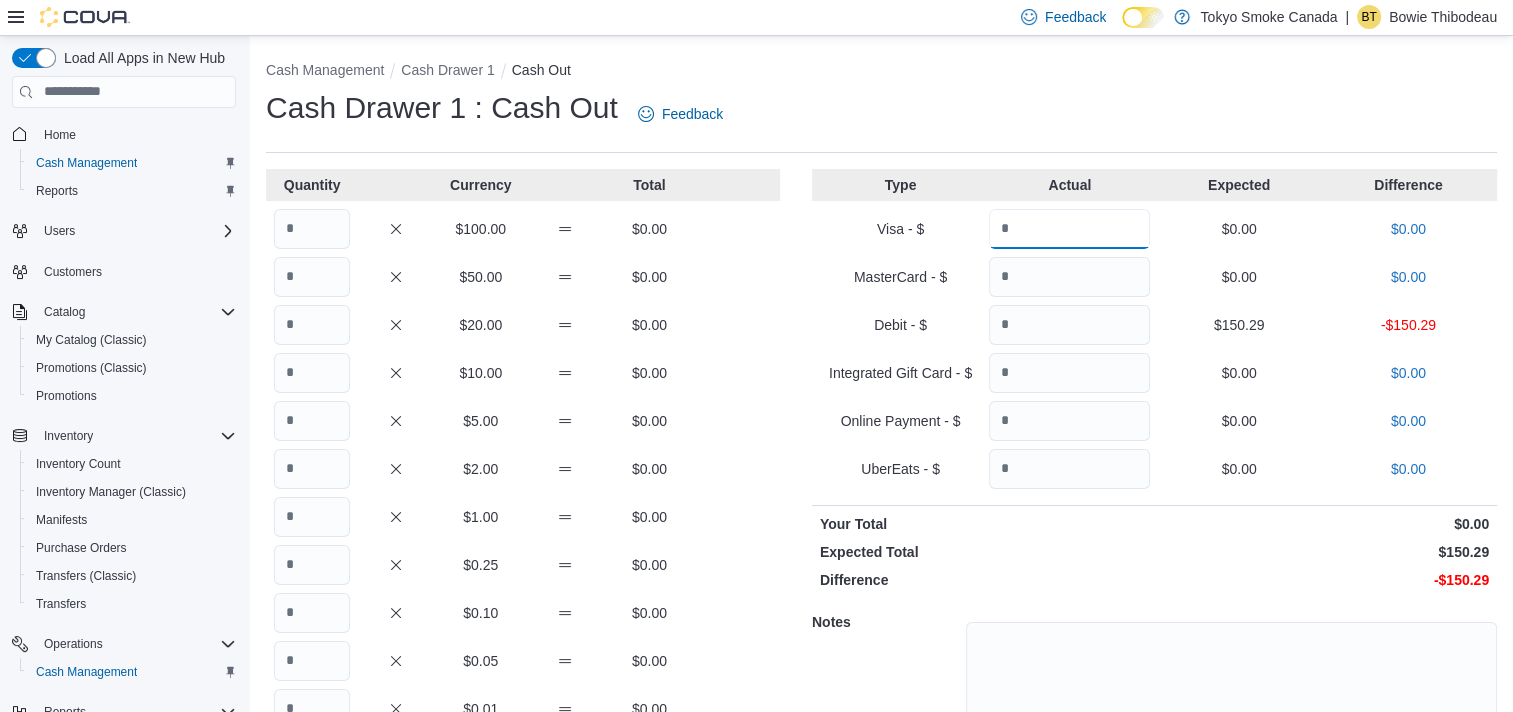 click at bounding box center (1069, 229) 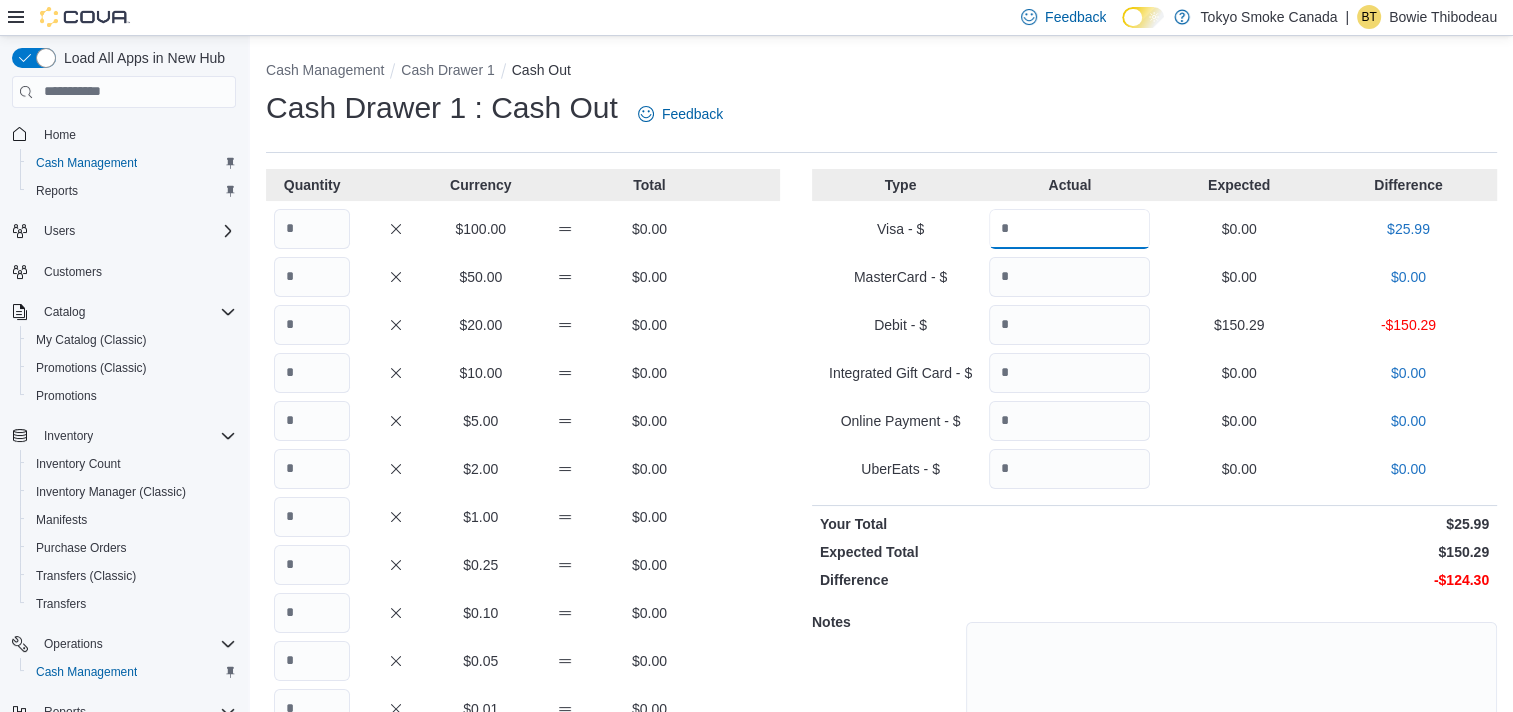 type on "*****" 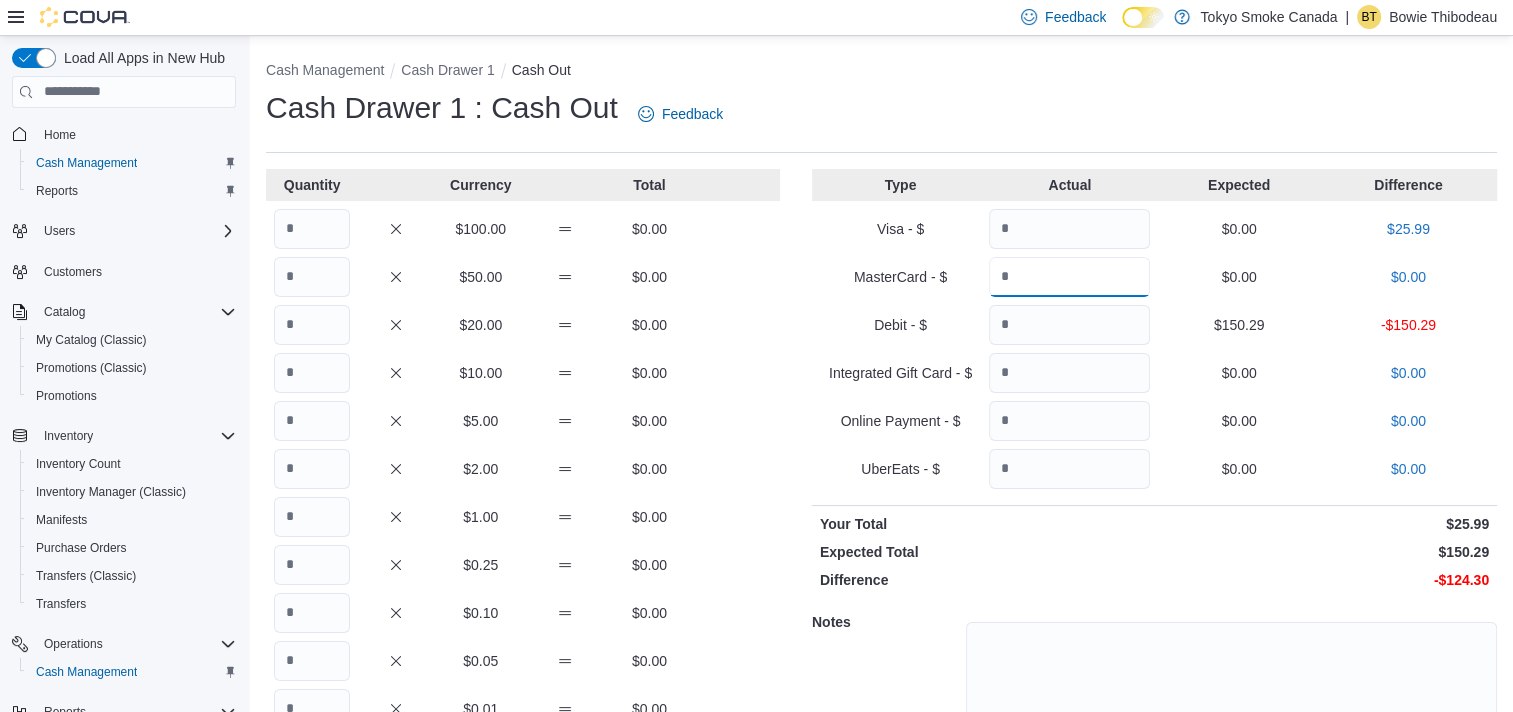 drag, startPoint x: 1037, startPoint y: 287, endPoint x: 1048, endPoint y: 284, distance: 11.401754 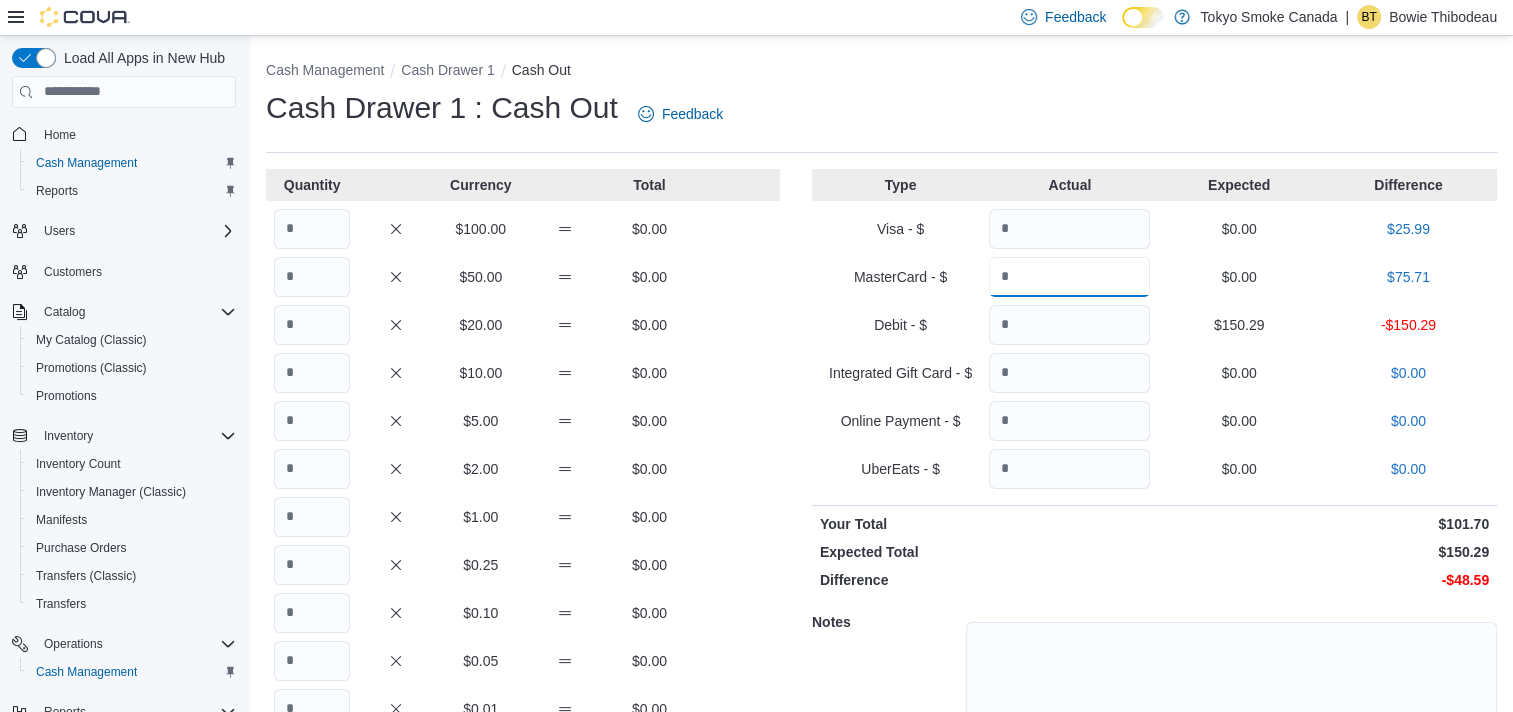 type on "*****" 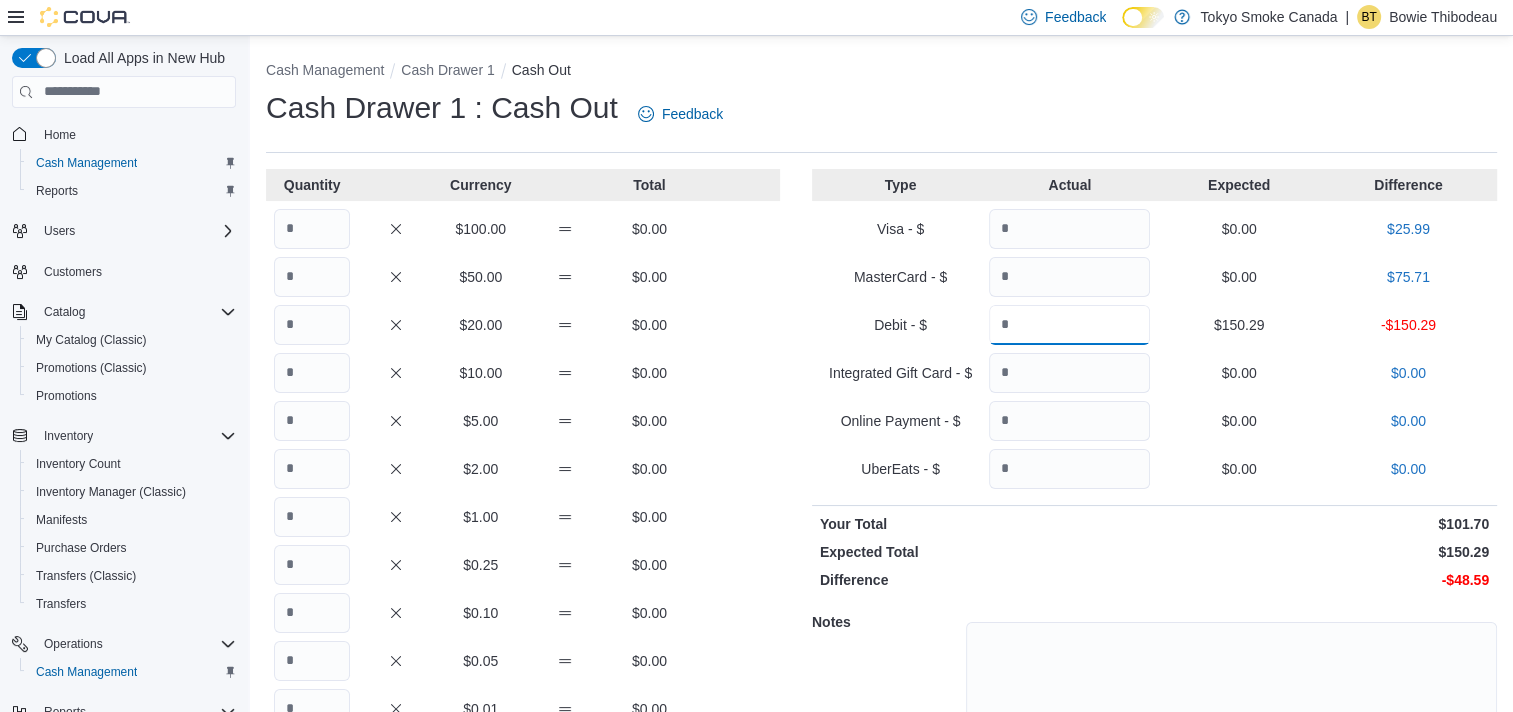 drag, startPoint x: 1043, startPoint y: 337, endPoint x: 1066, endPoint y: 329, distance: 24.351591 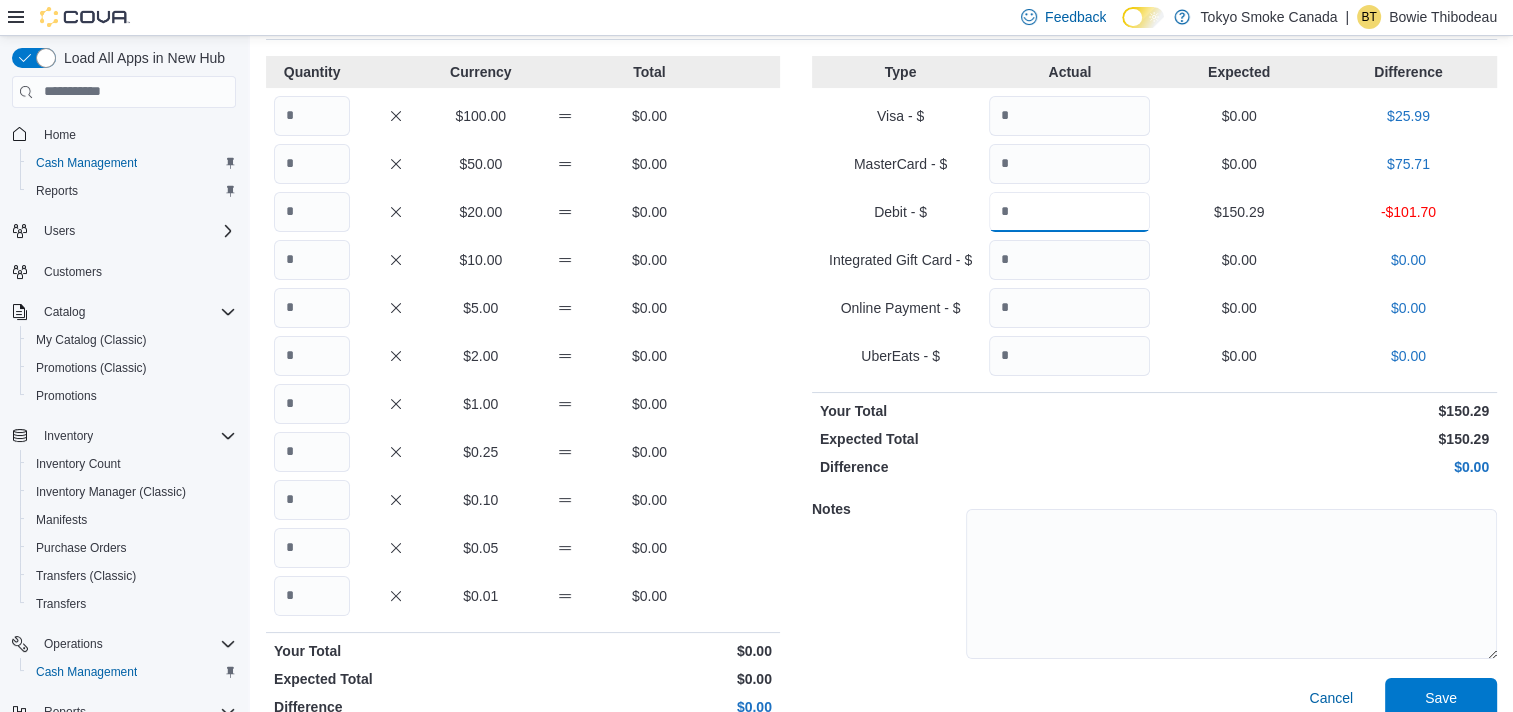 scroll, scrollTop: 141, scrollLeft: 0, axis: vertical 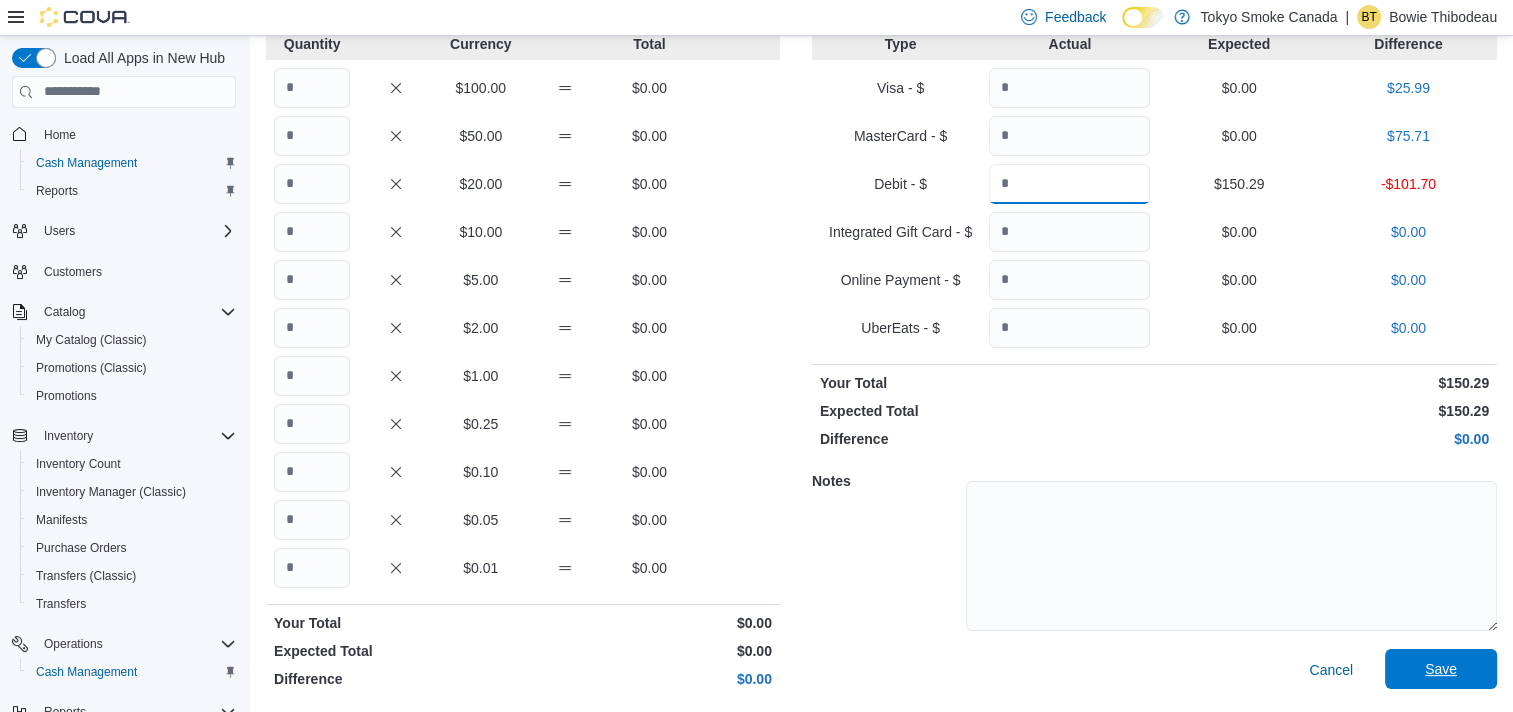 type on "*****" 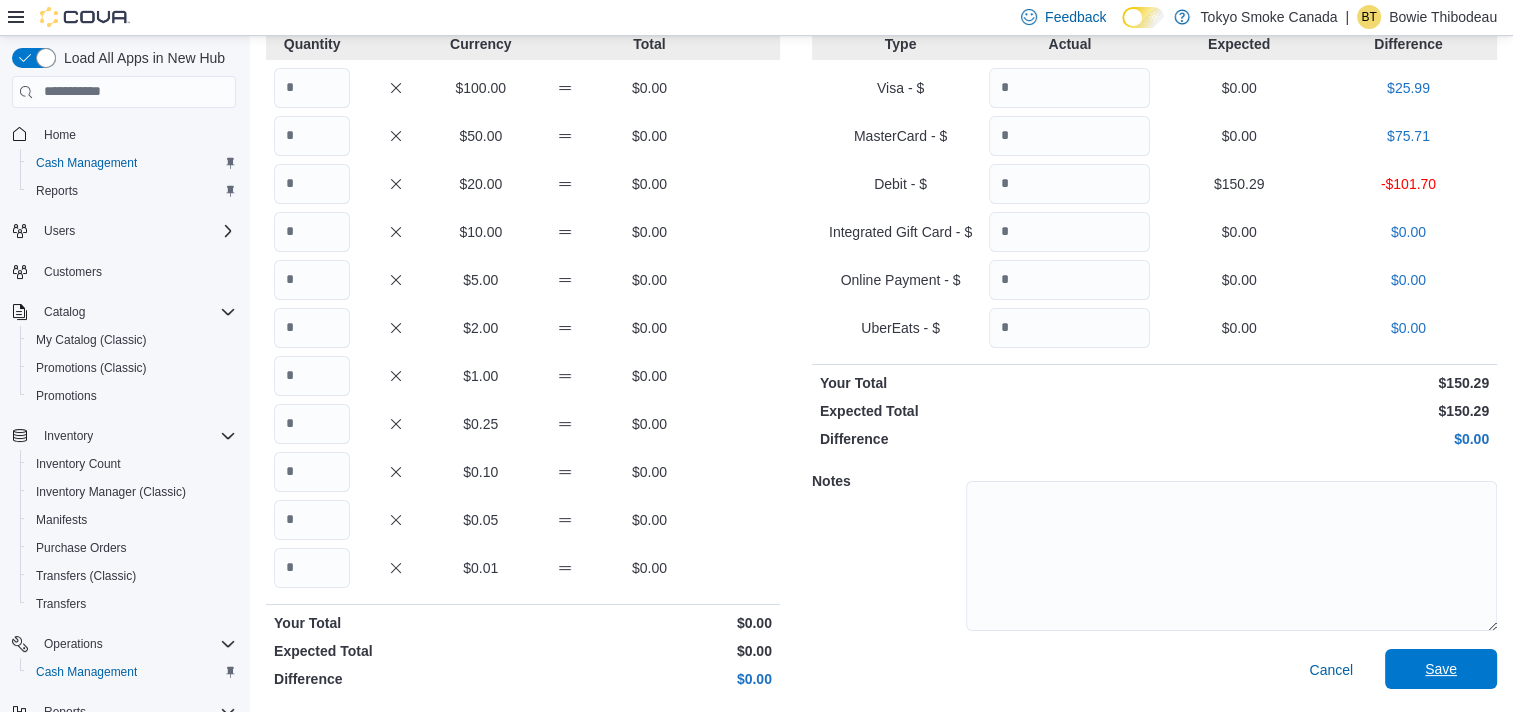click on "Save" at bounding box center (1441, 669) 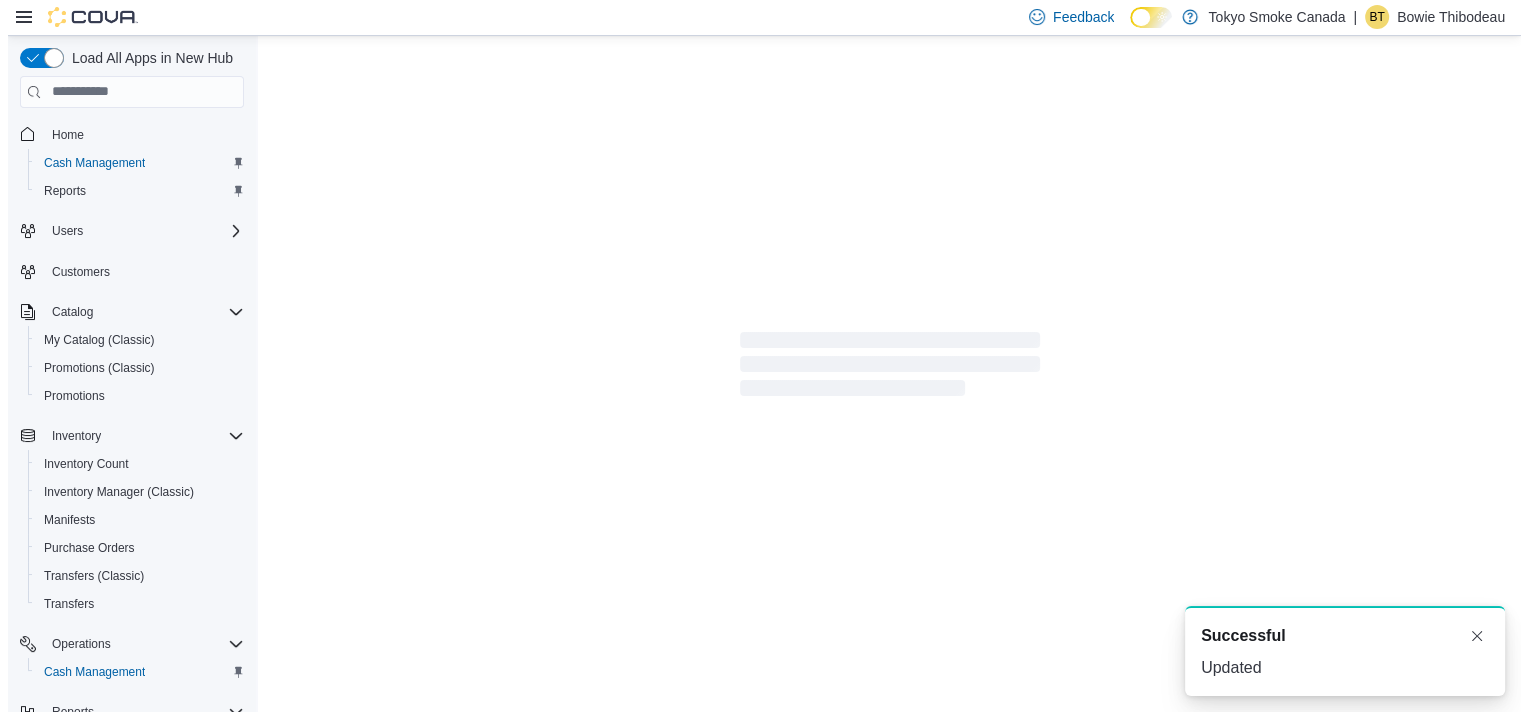 scroll, scrollTop: 0, scrollLeft: 0, axis: both 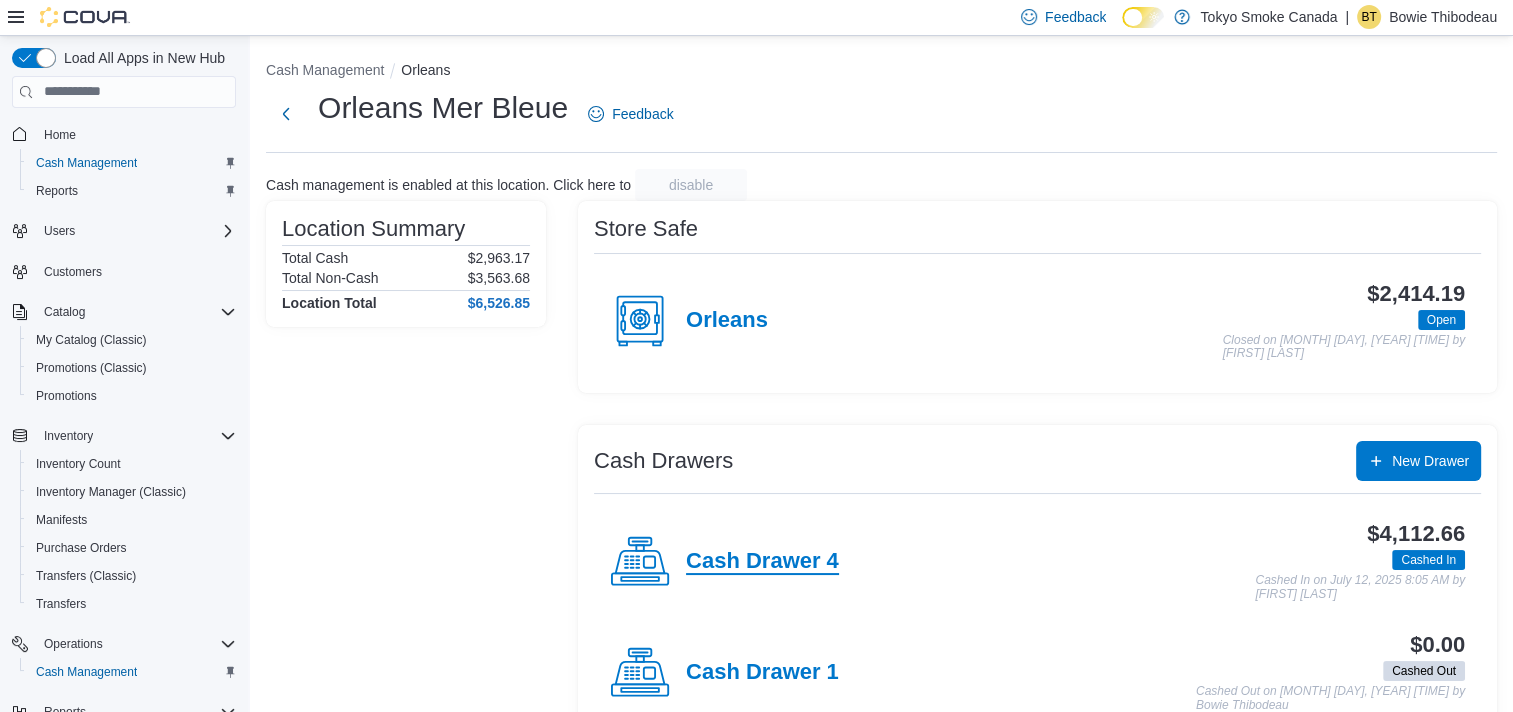 click on "Cash Drawer 4" at bounding box center [762, 562] 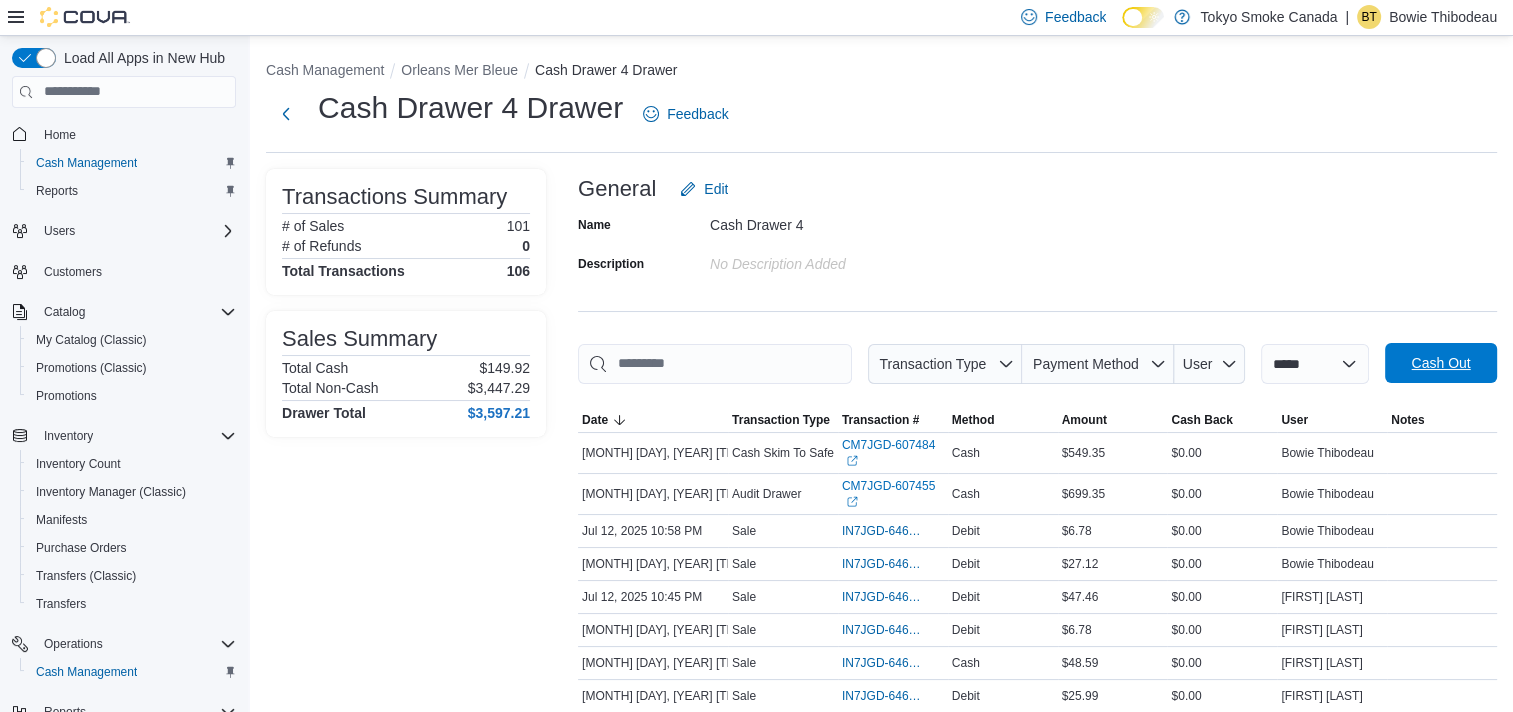 click on "Cash Out" at bounding box center [1440, 363] 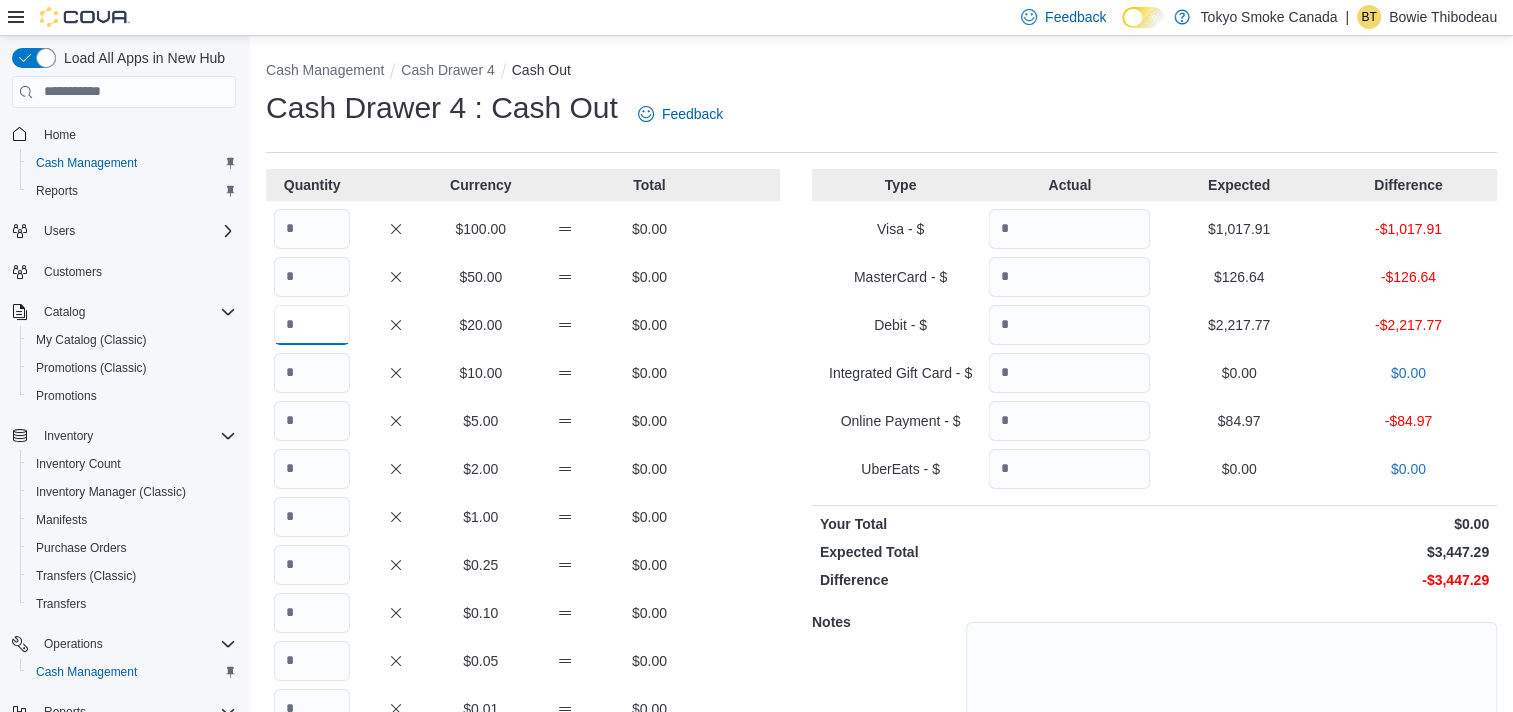 click at bounding box center [312, 325] 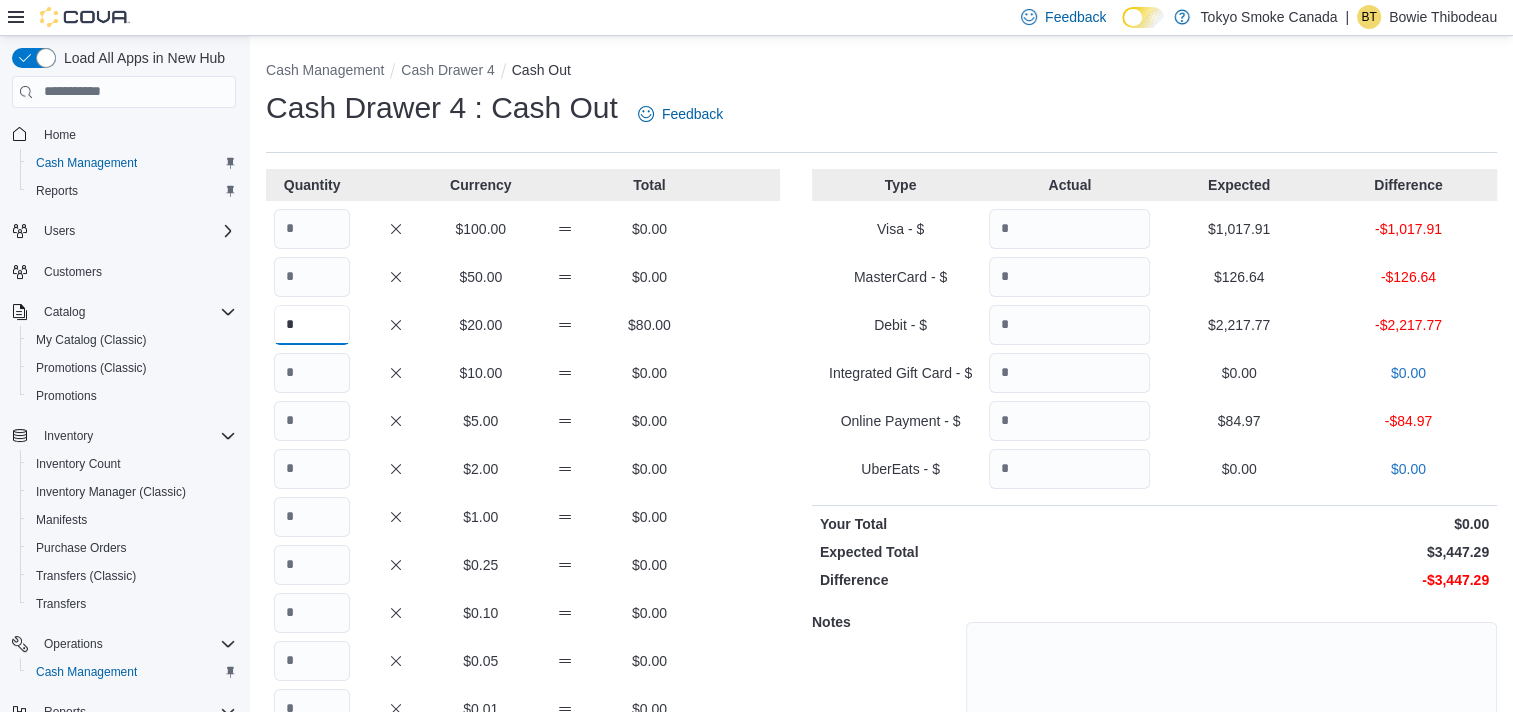 type on "*" 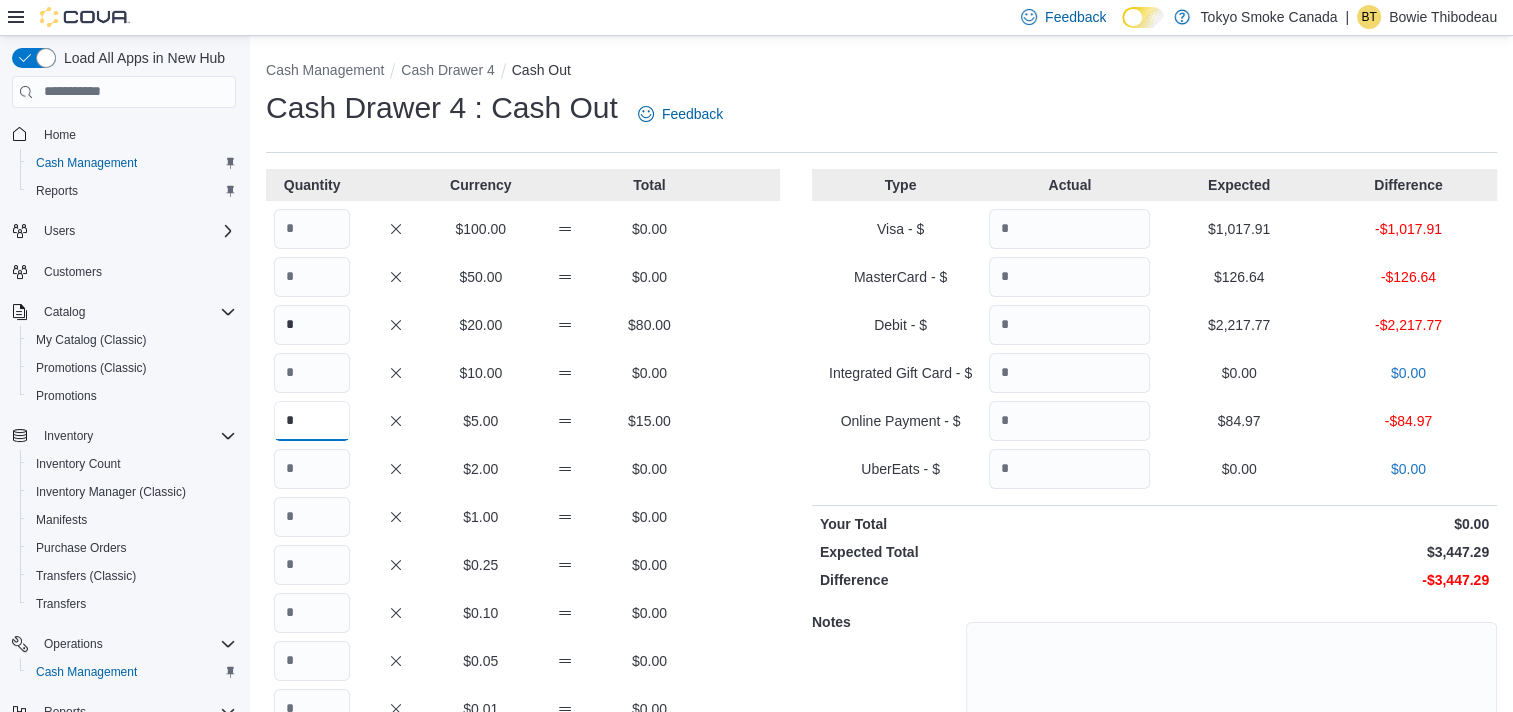 type on "*" 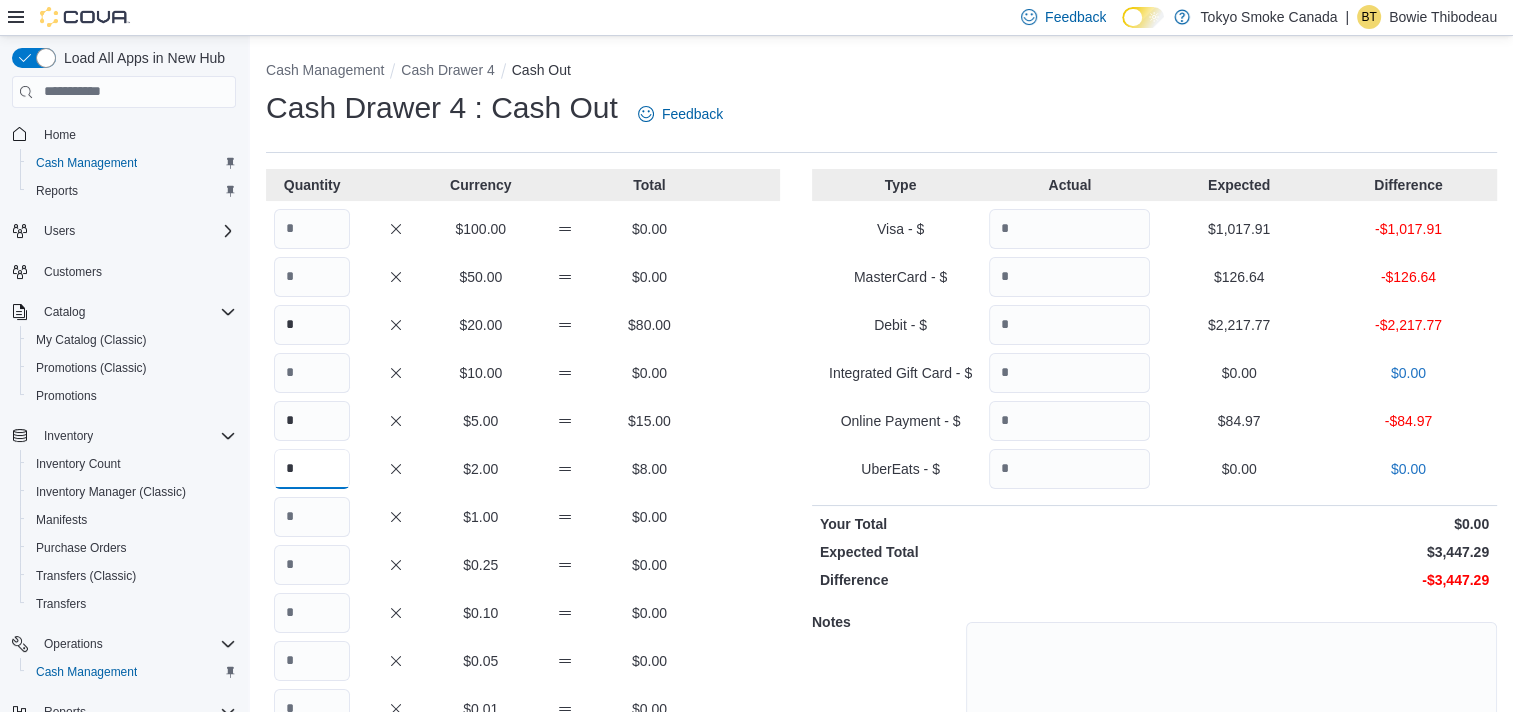 type on "*" 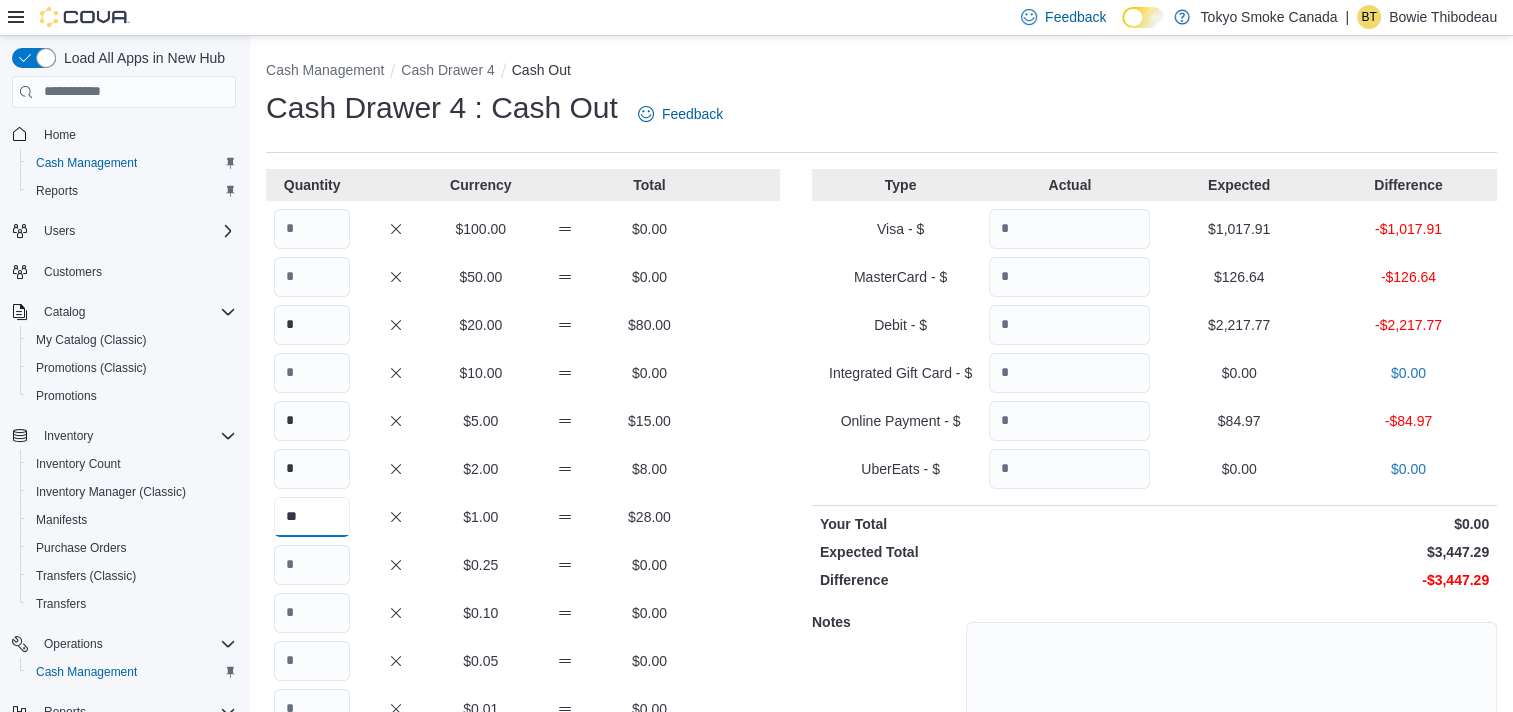 type on "**" 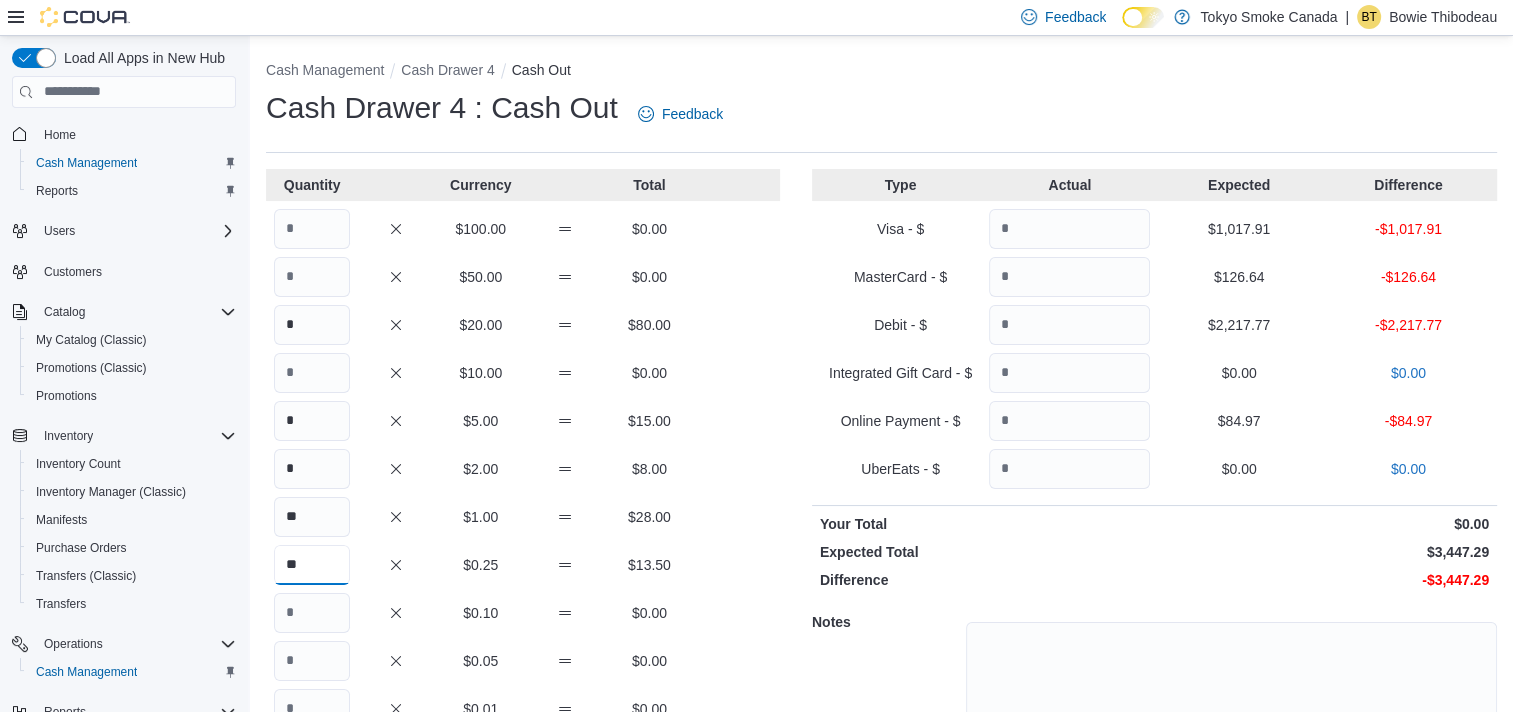 type on "**" 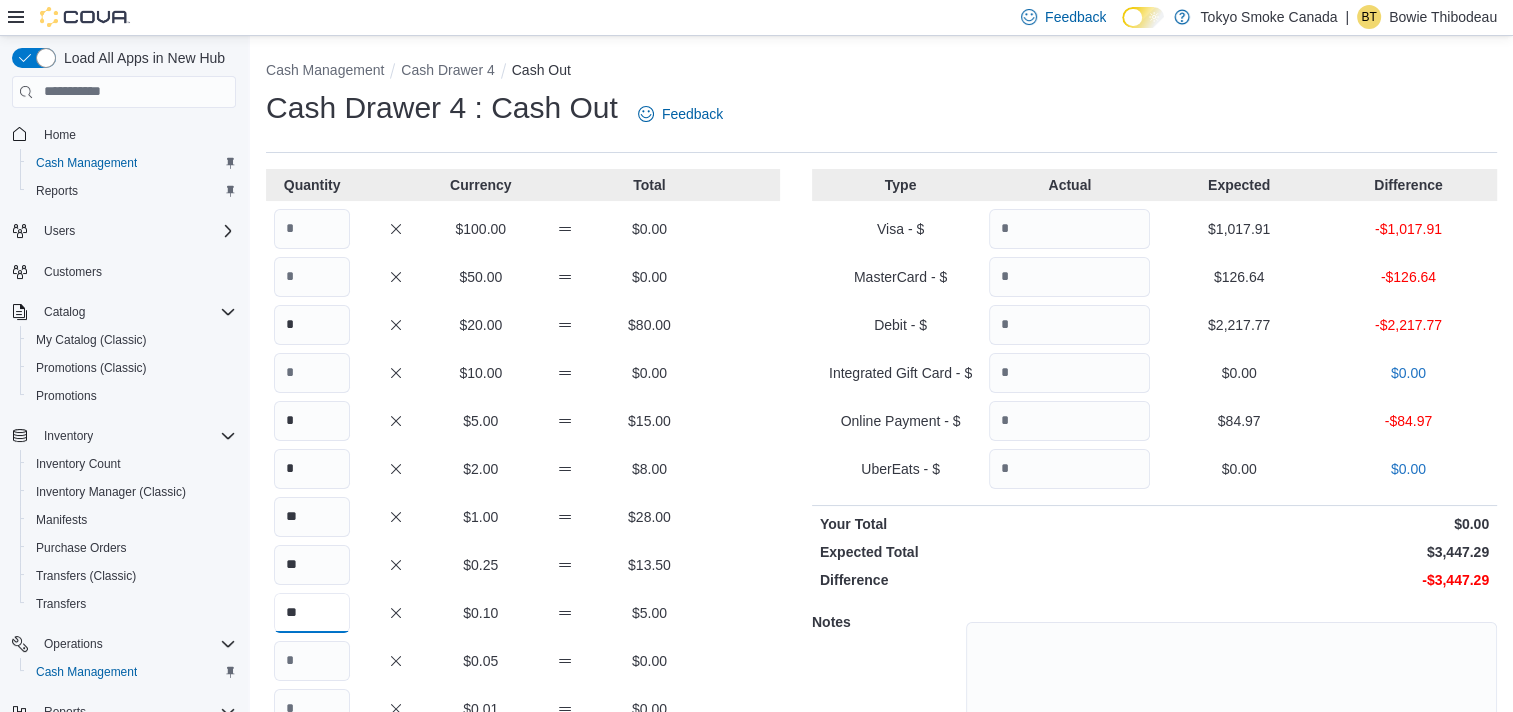 type on "**" 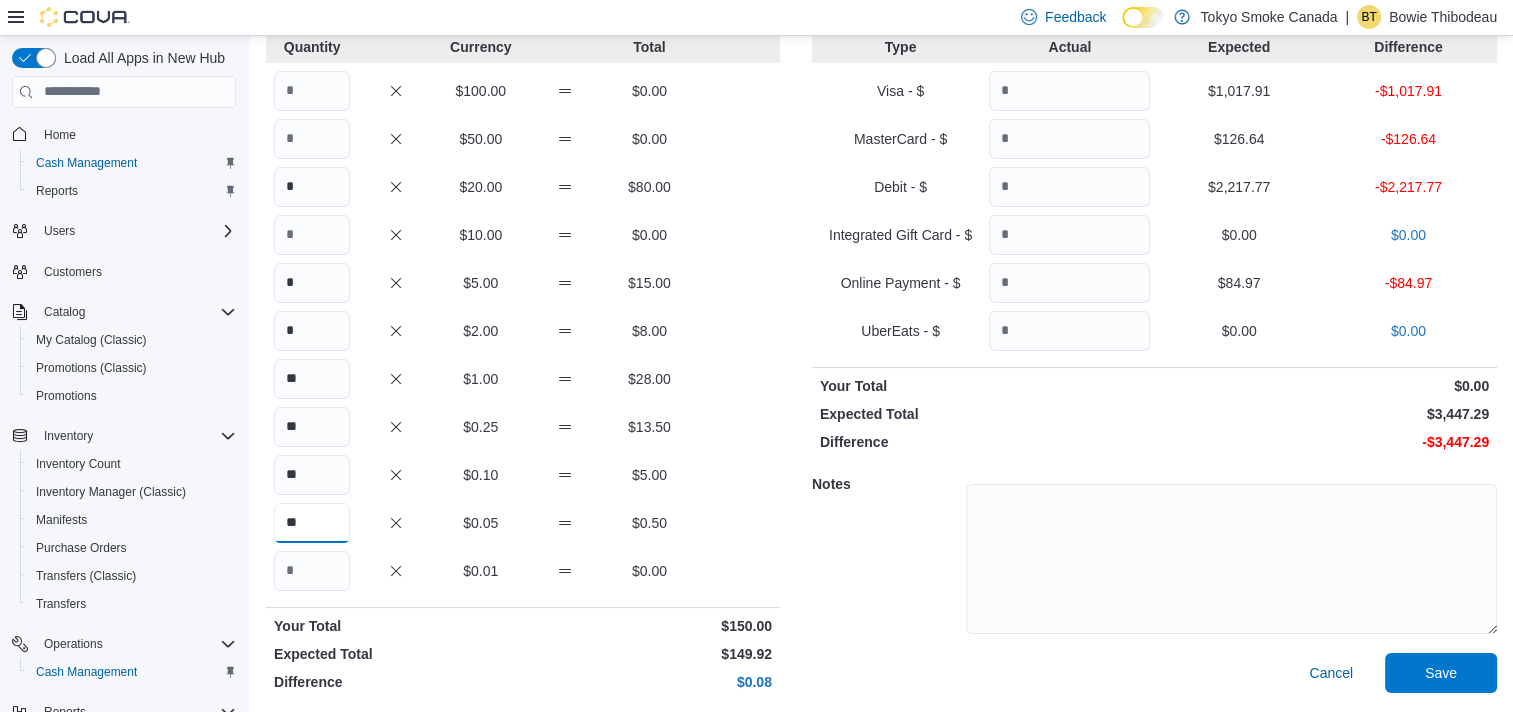 scroll, scrollTop: 141, scrollLeft: 0, axis: vertical 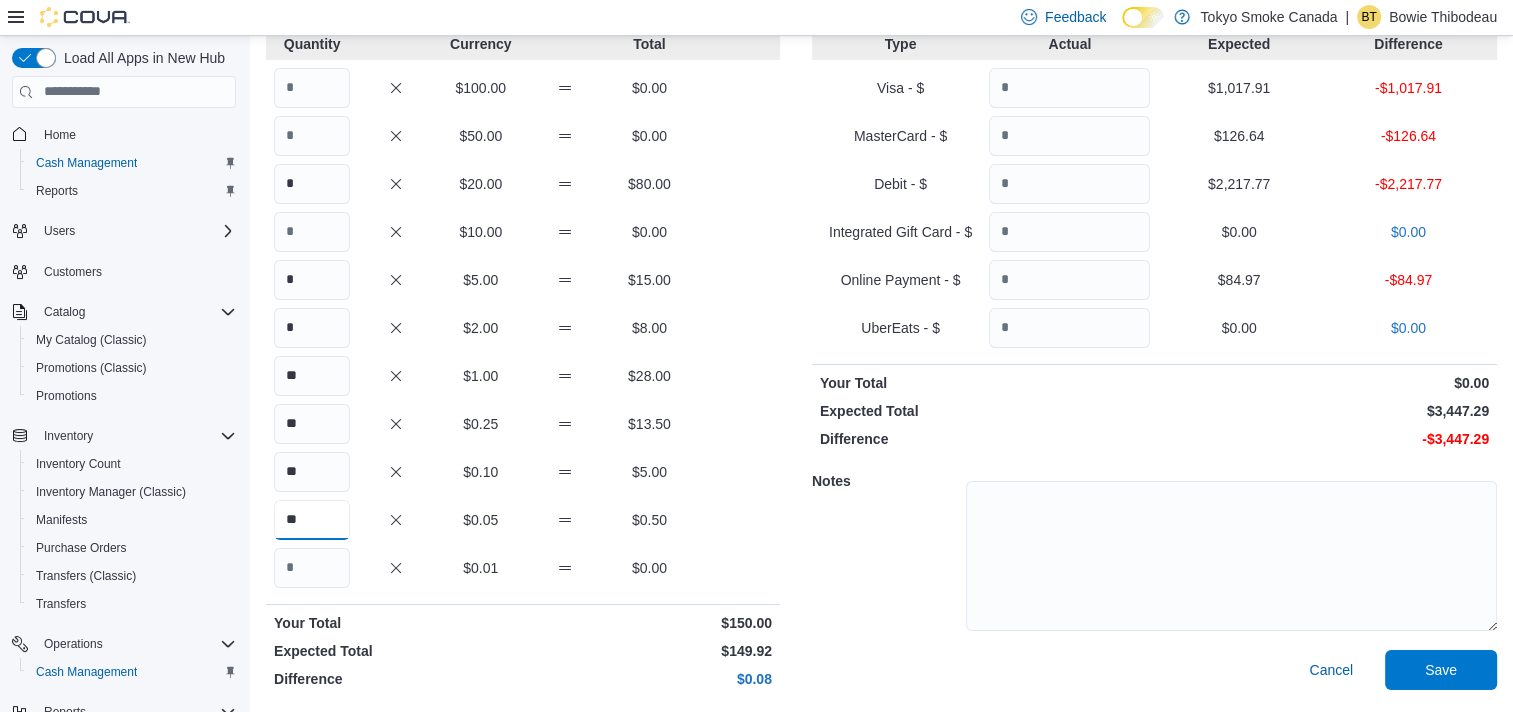 type on "**" 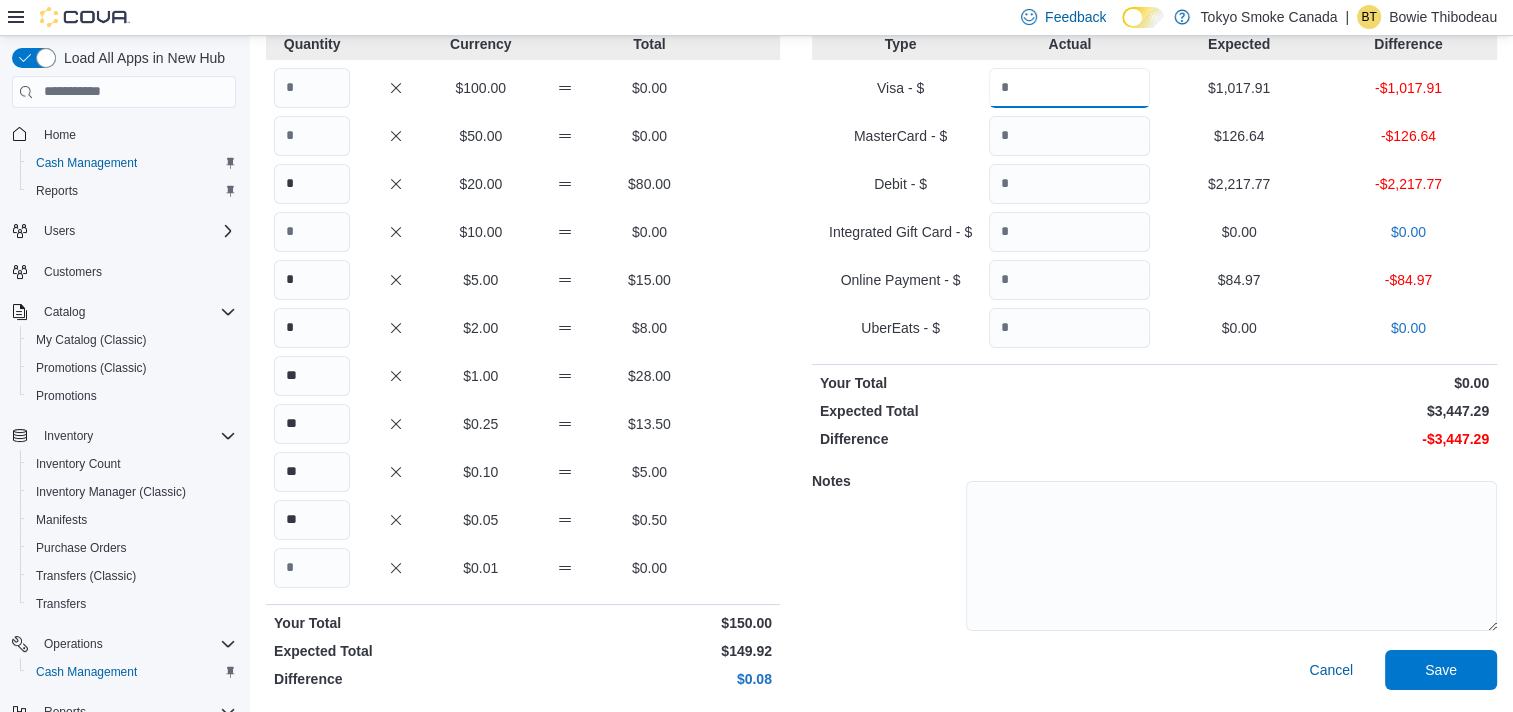 click at bounding box center (1069, 88) 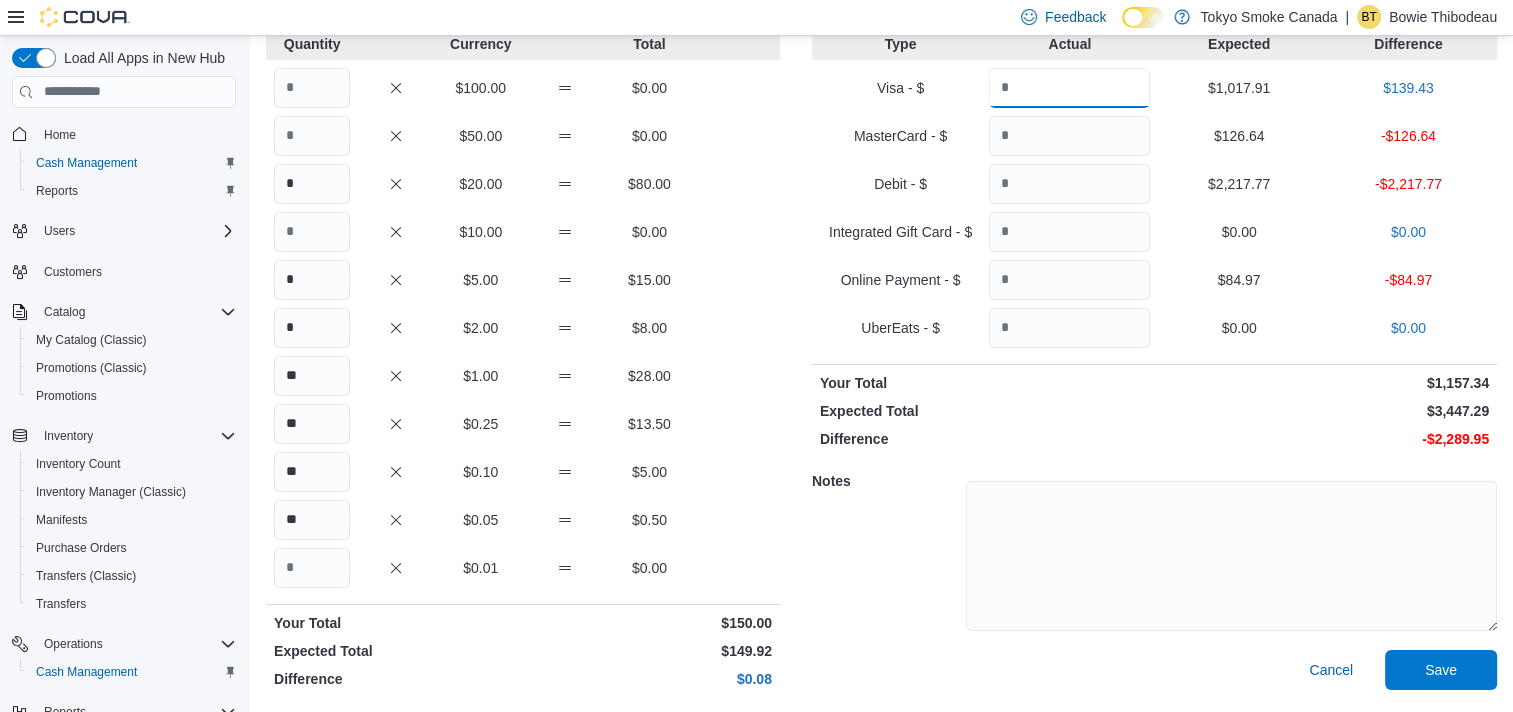 type on "*******" 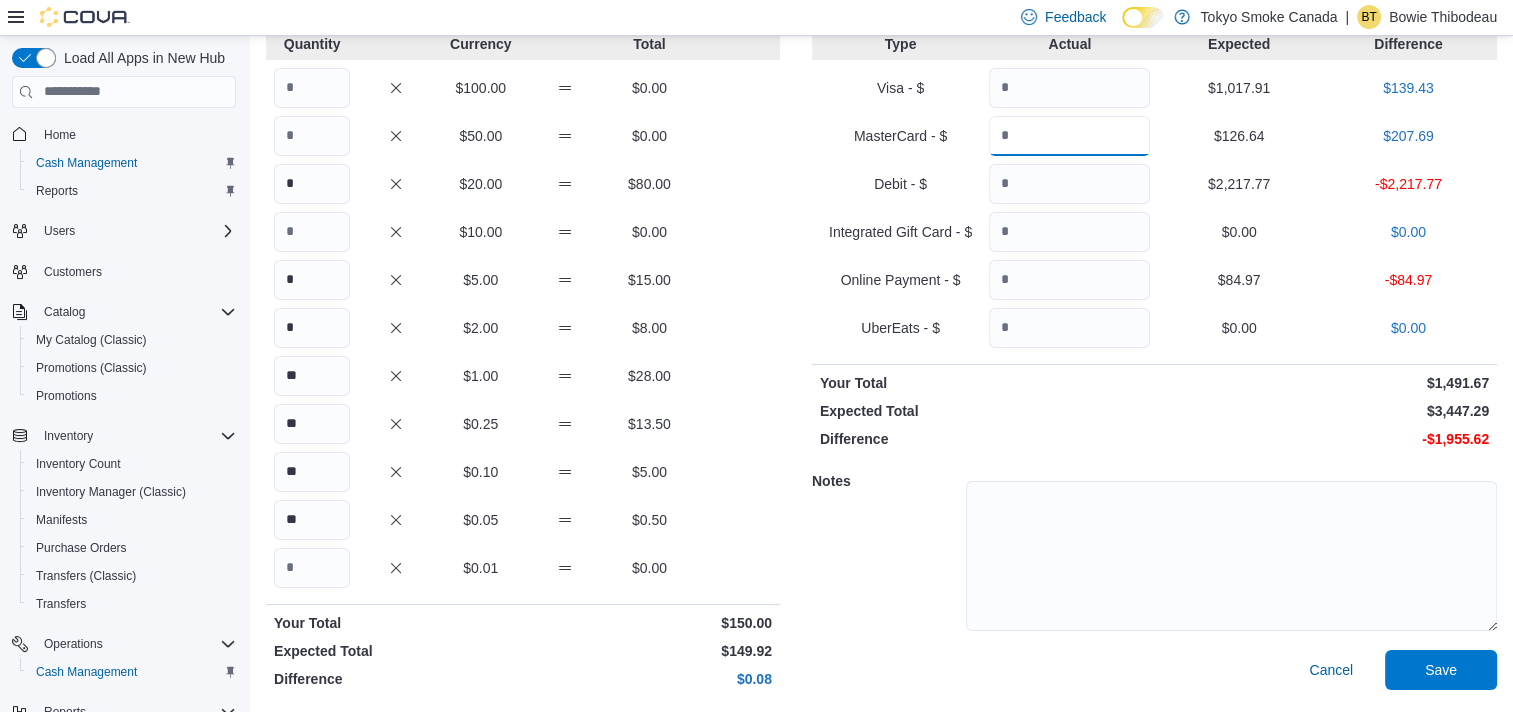 type on "******" 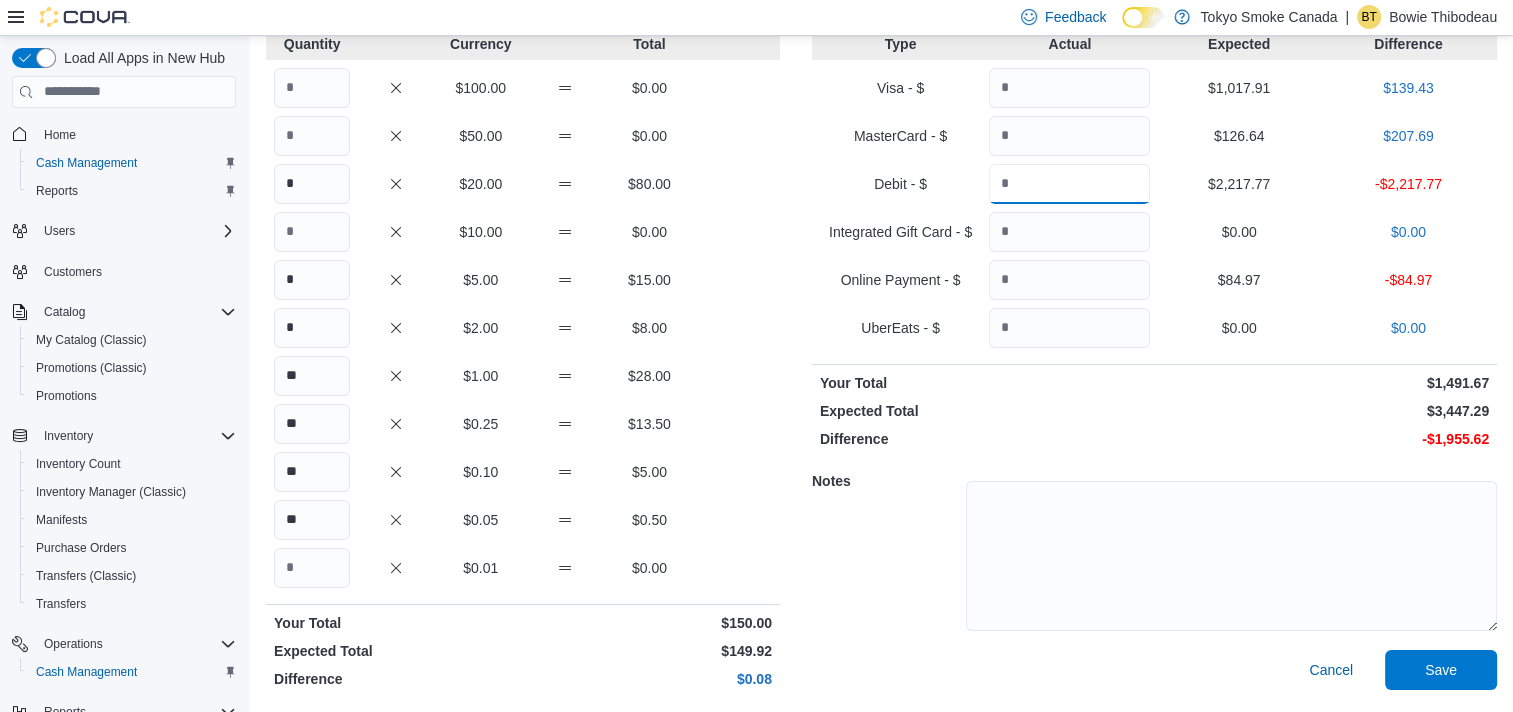 click at bounding box center [1069, 184] 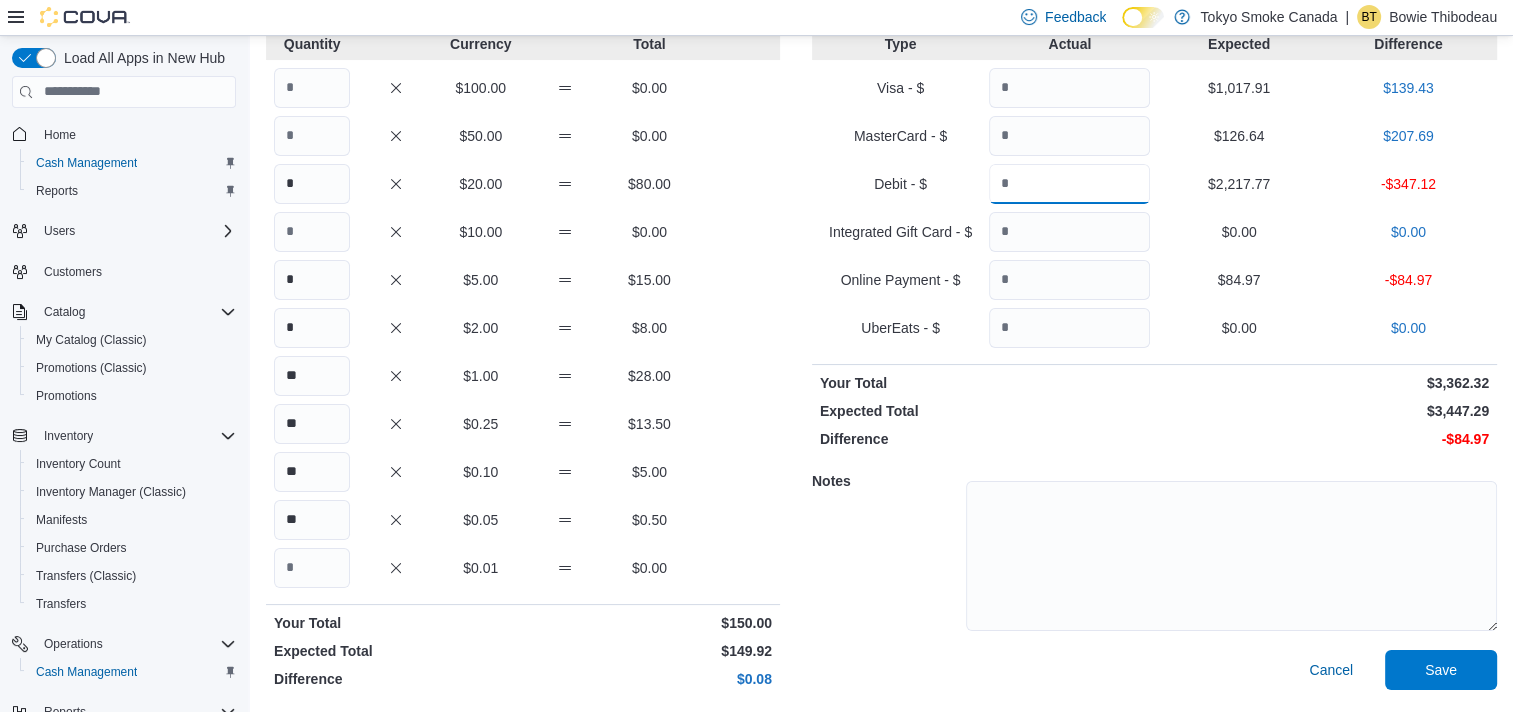 type on "*******" 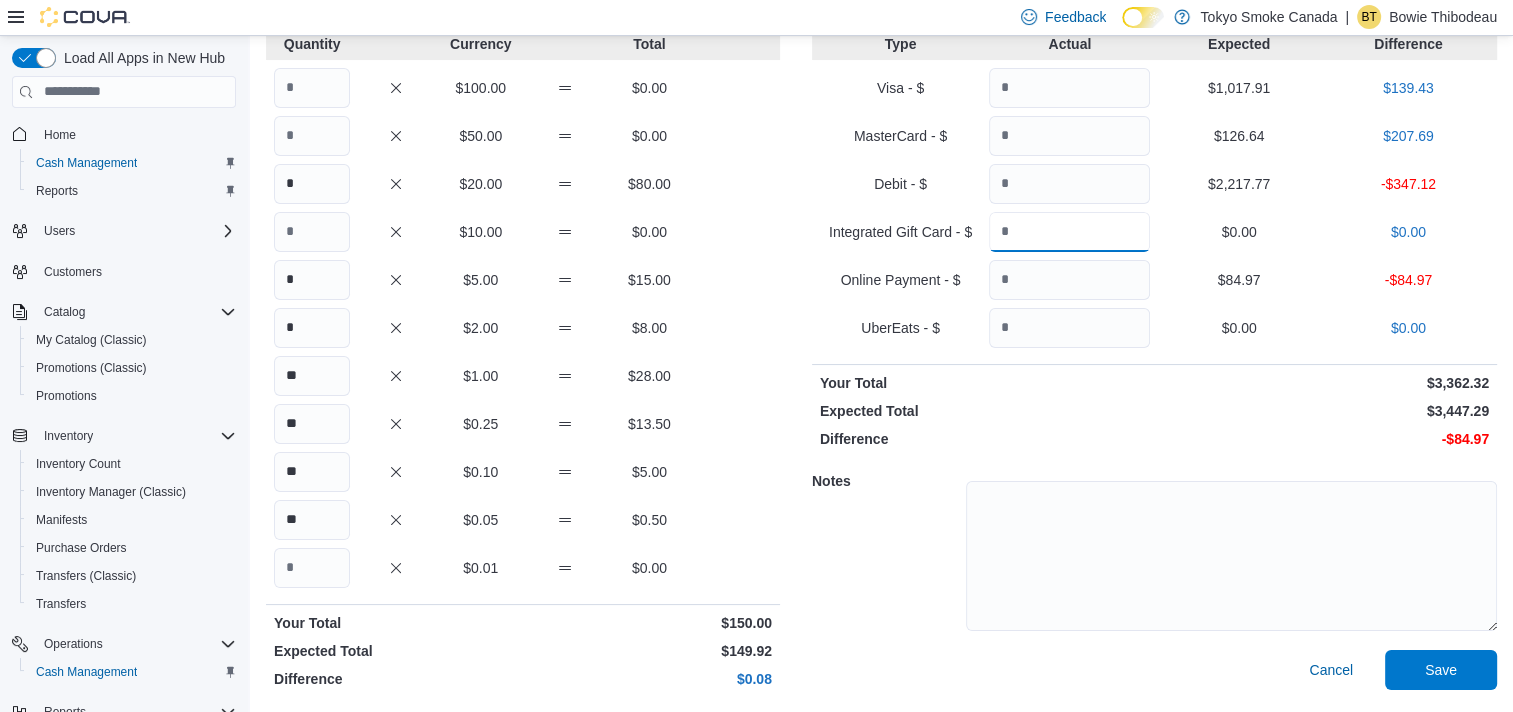 click at bounding box center (1069, 232) 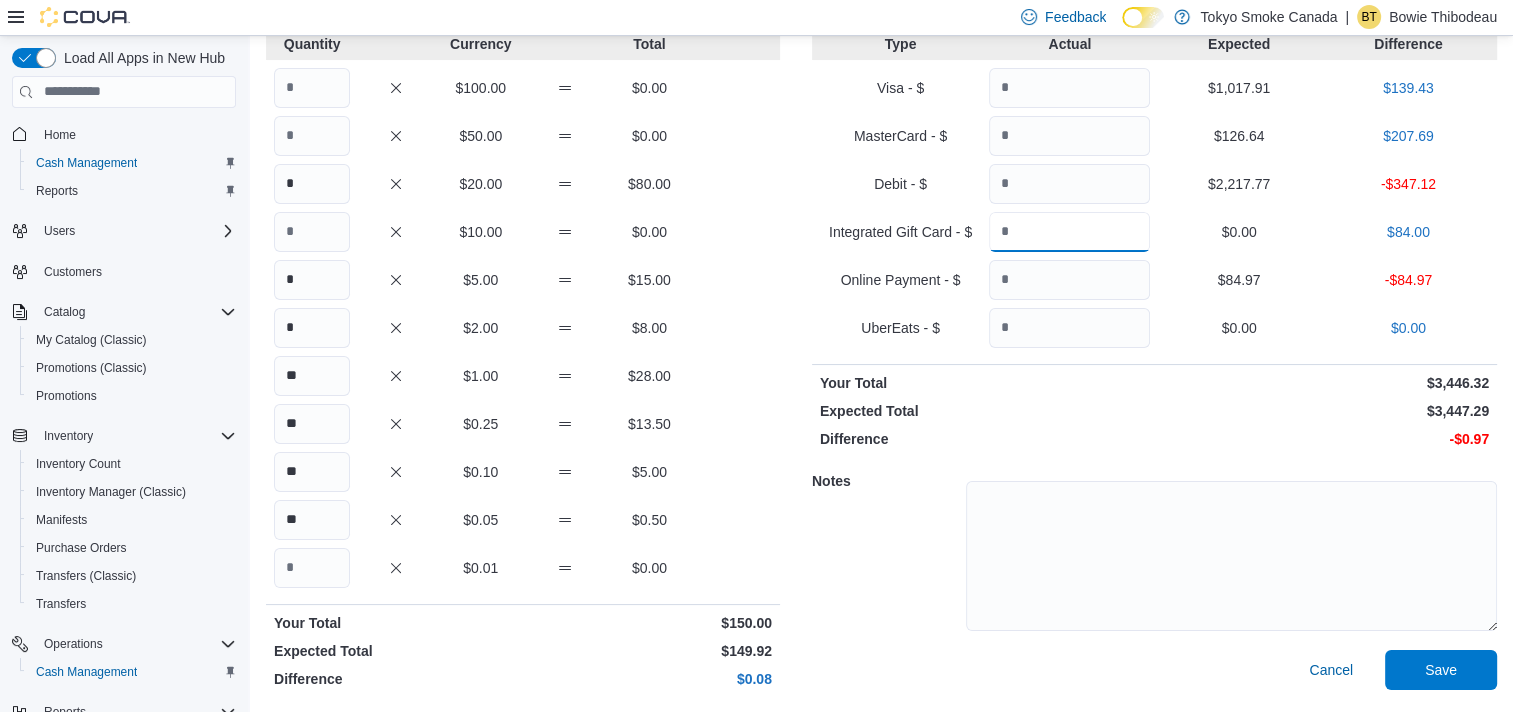type on "*" 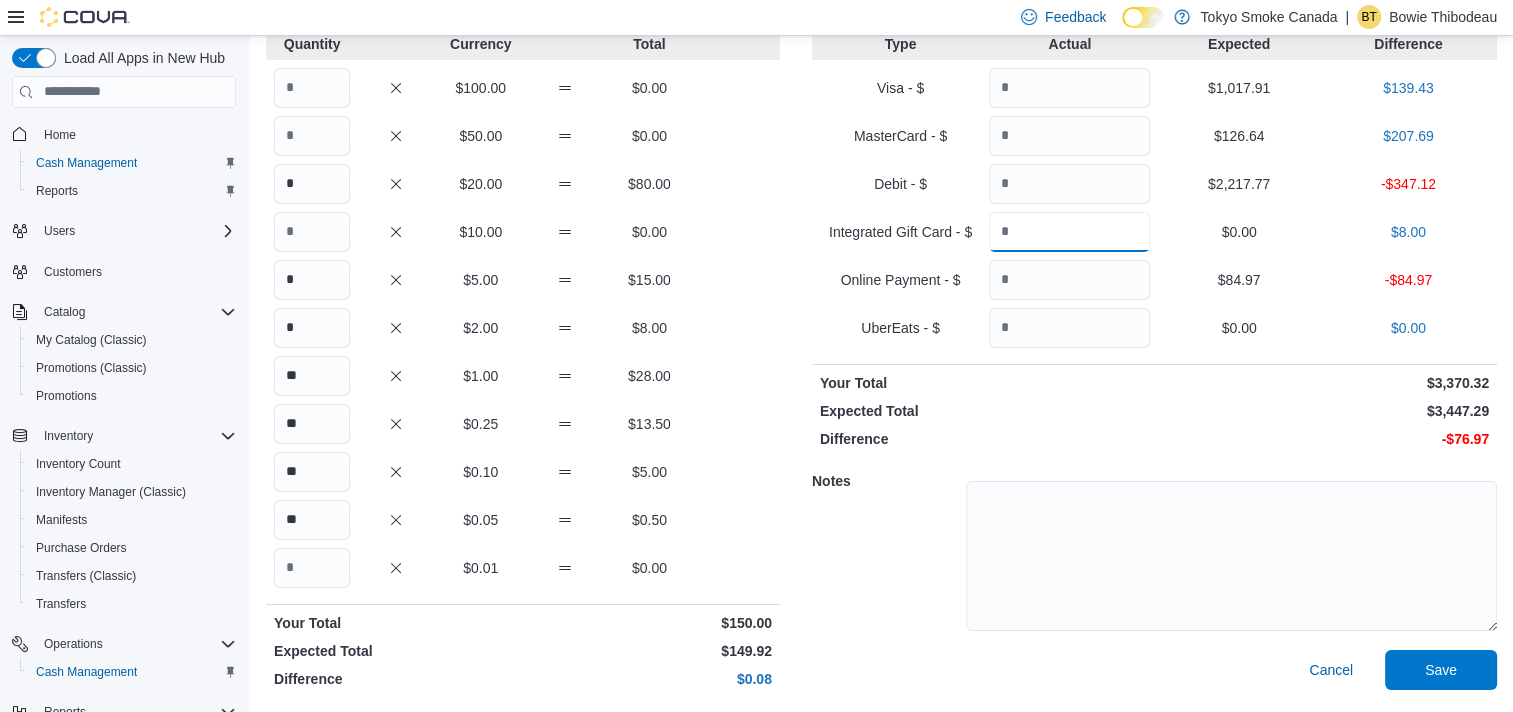 type 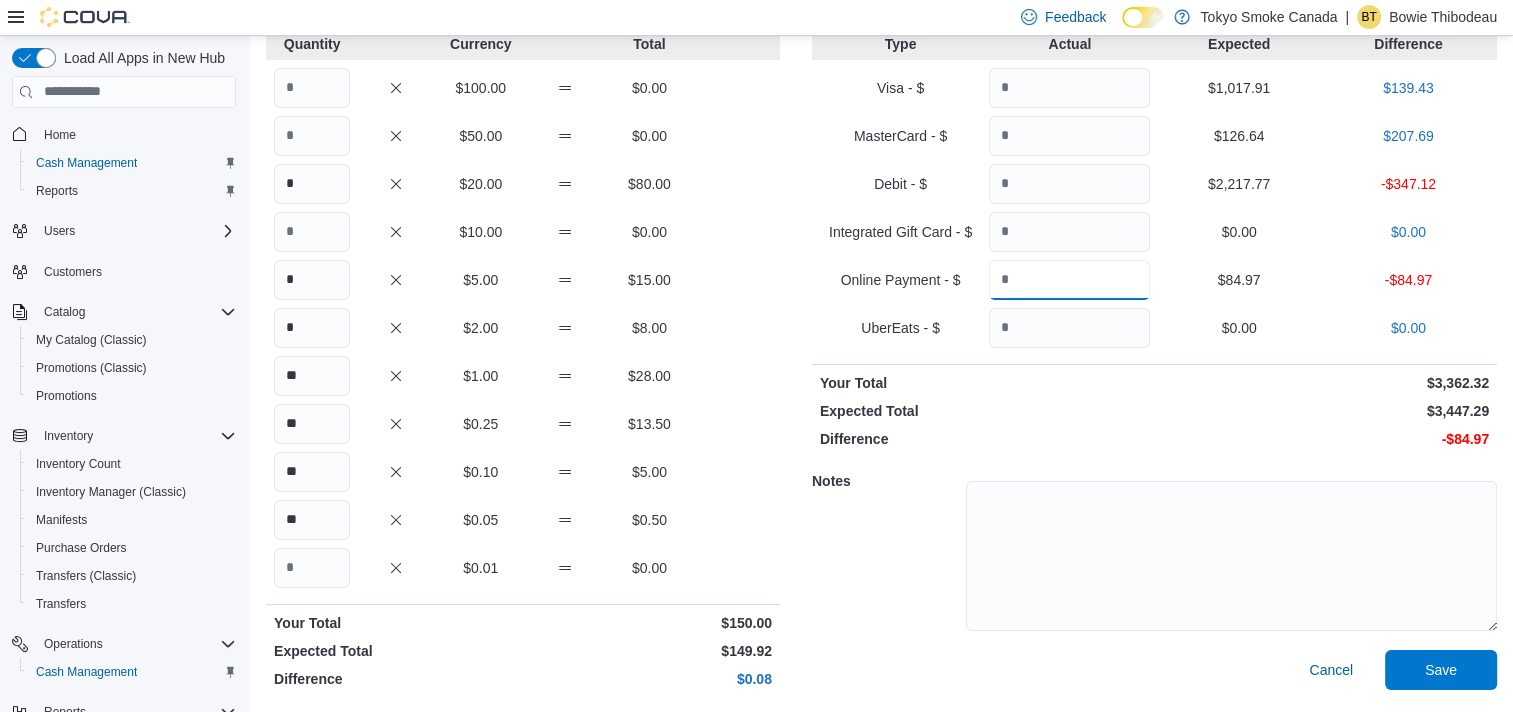 click at bounding box center (1069, 280) 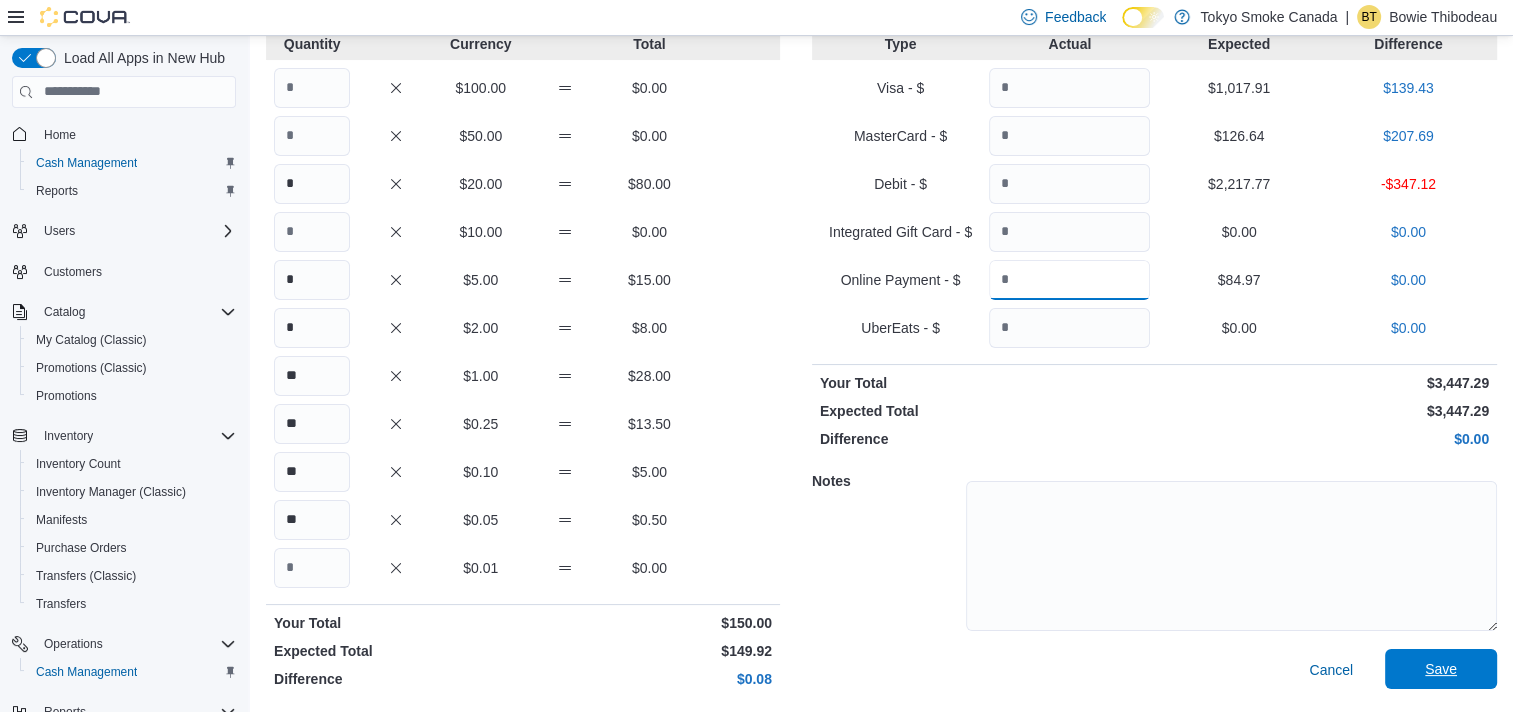 type on "*****" 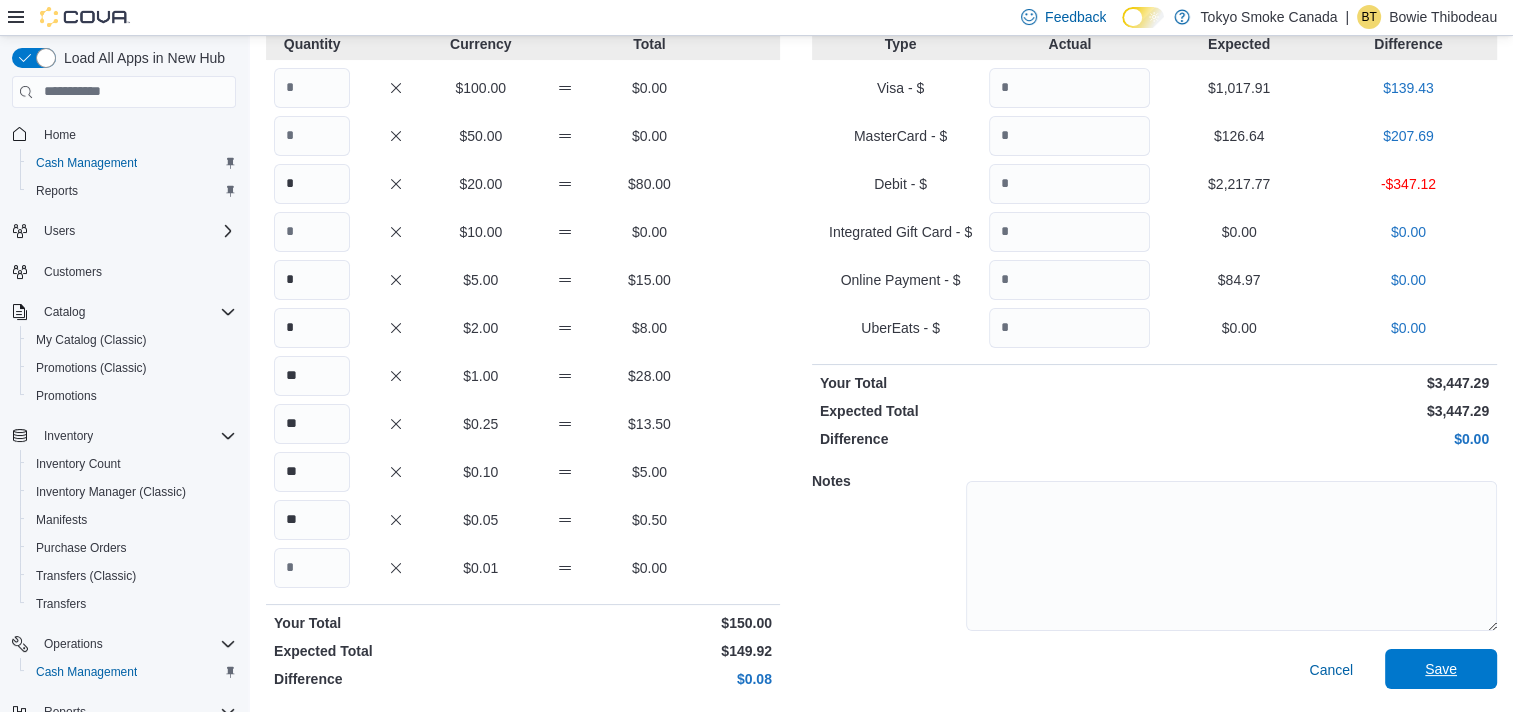 click on "Save" at bounding box center (1441, 669) 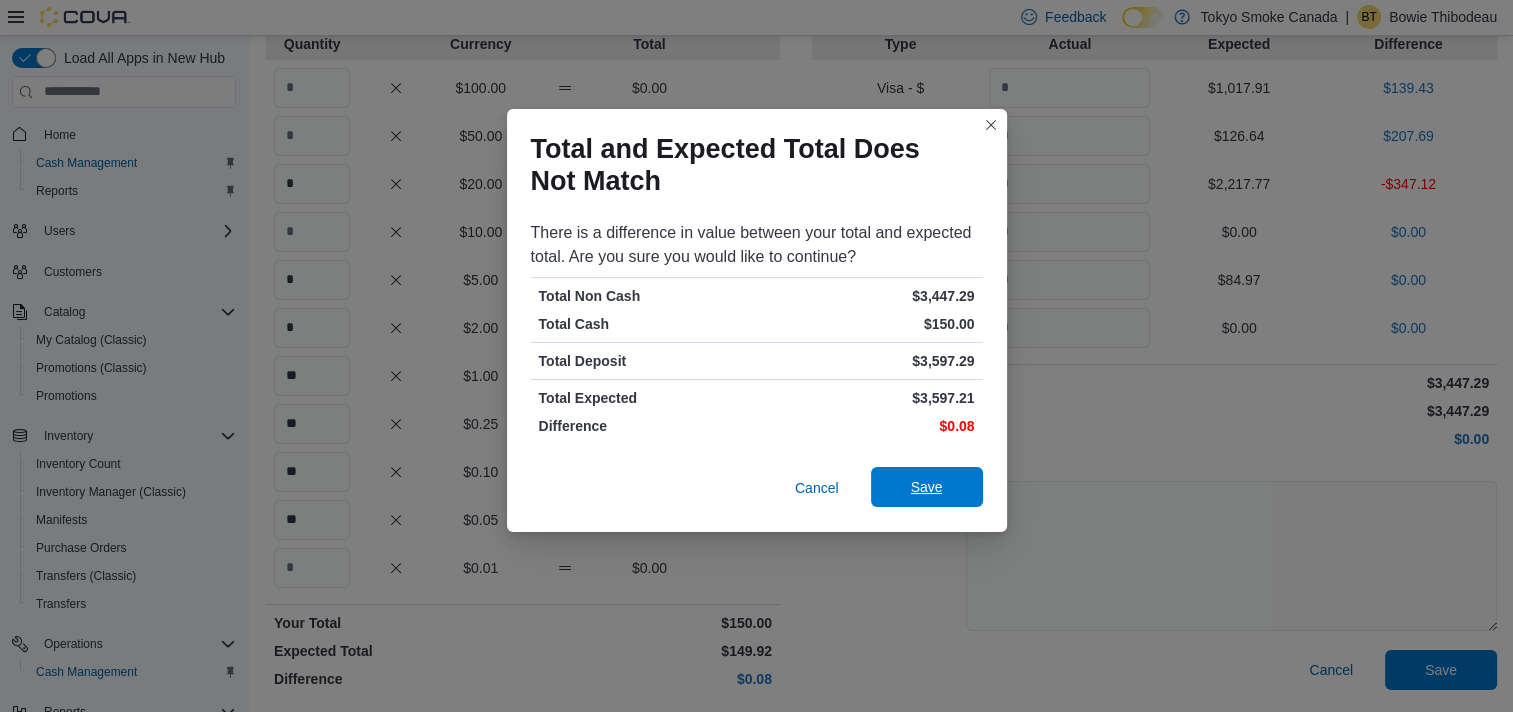 click on "Save" at bounding box center [927, 487] 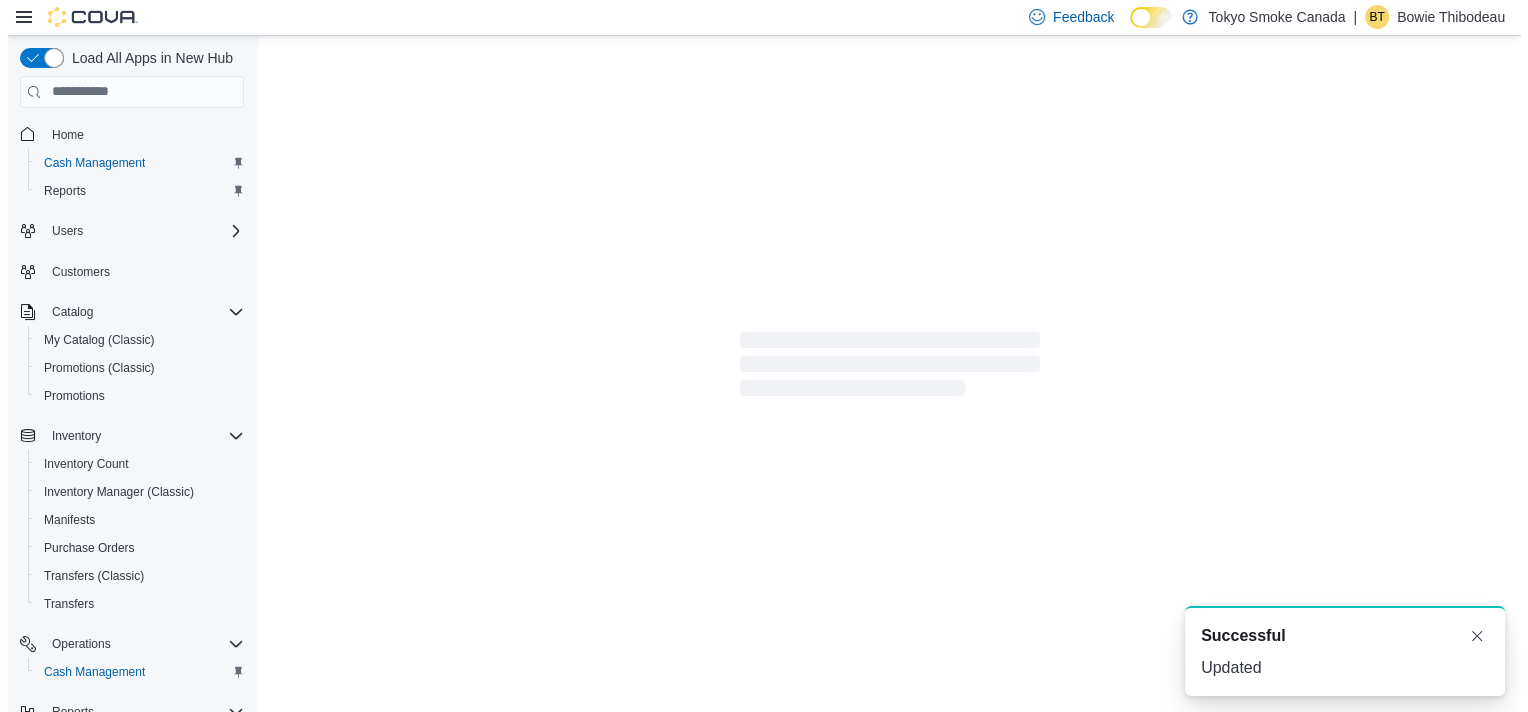 scroll, scrollTop: 0, scrollLeft: 0, axis: both 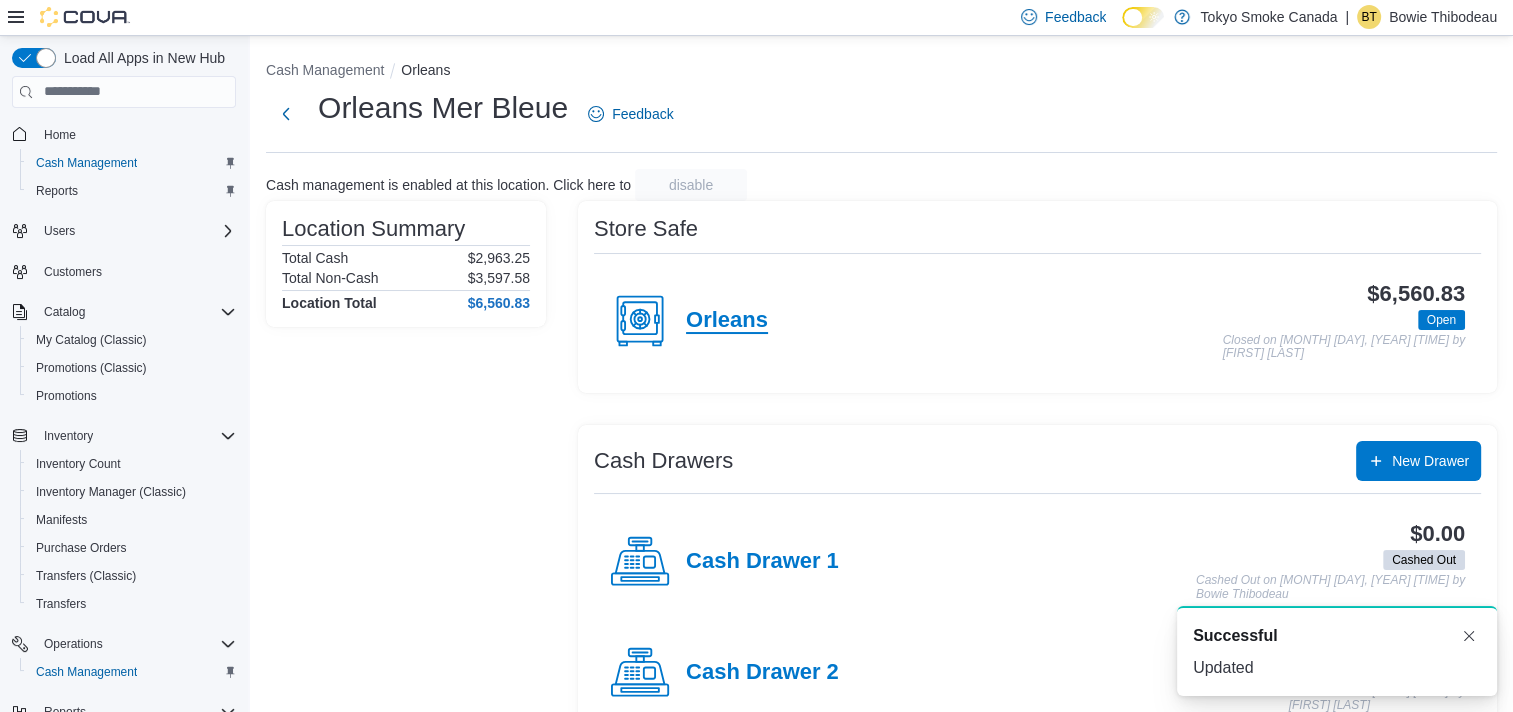 click on "Orleans" at bounding box center [727, 321] 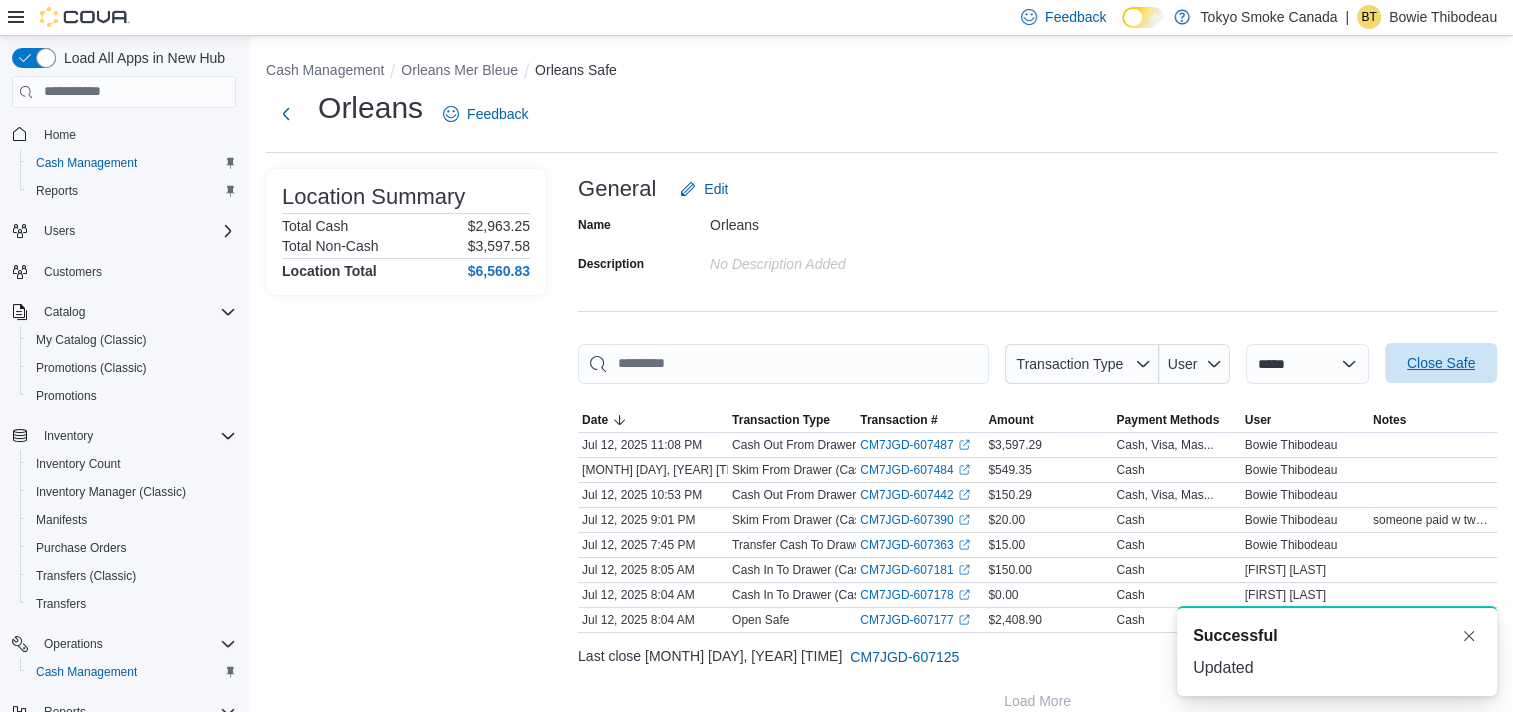 click on "Close Safe" at bounding box center (1441, 363) 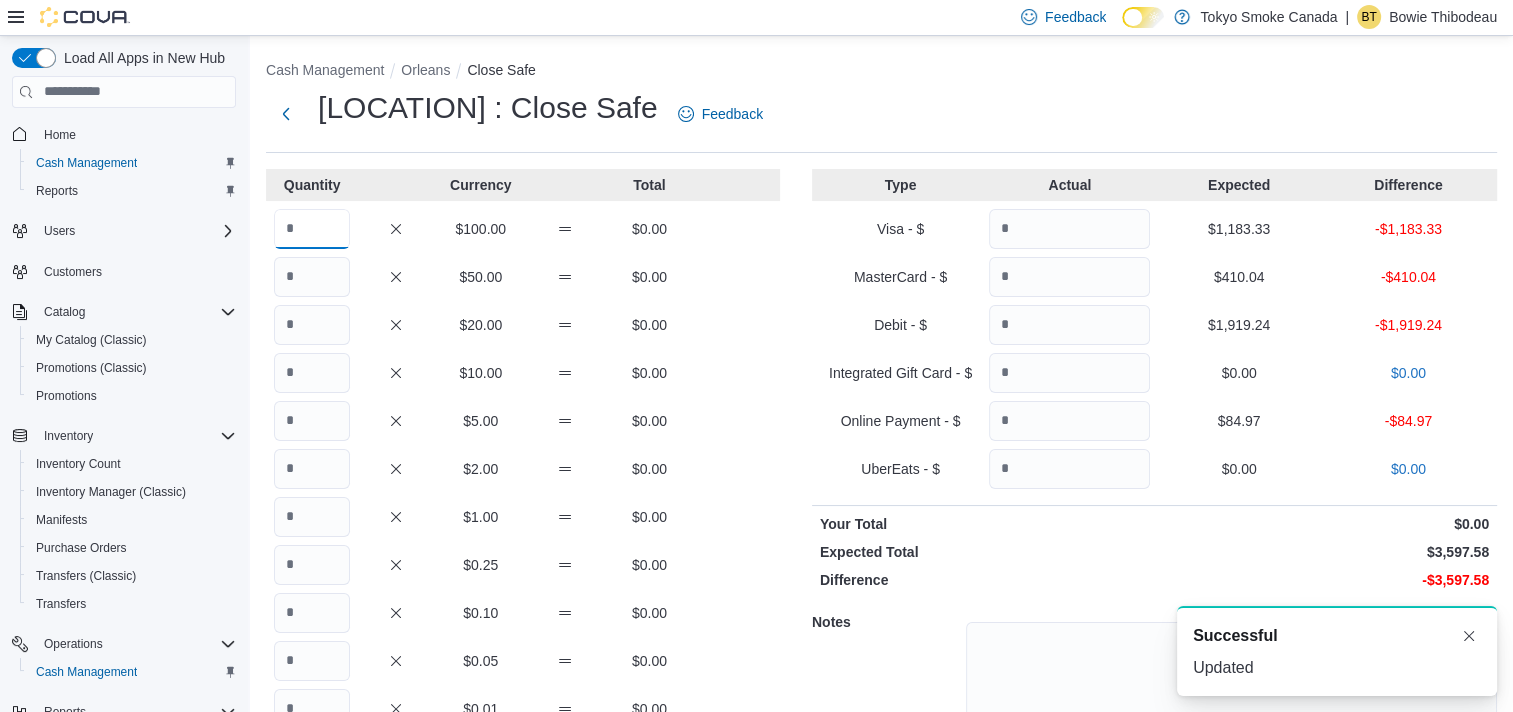 click at bounding box center [312, 229] 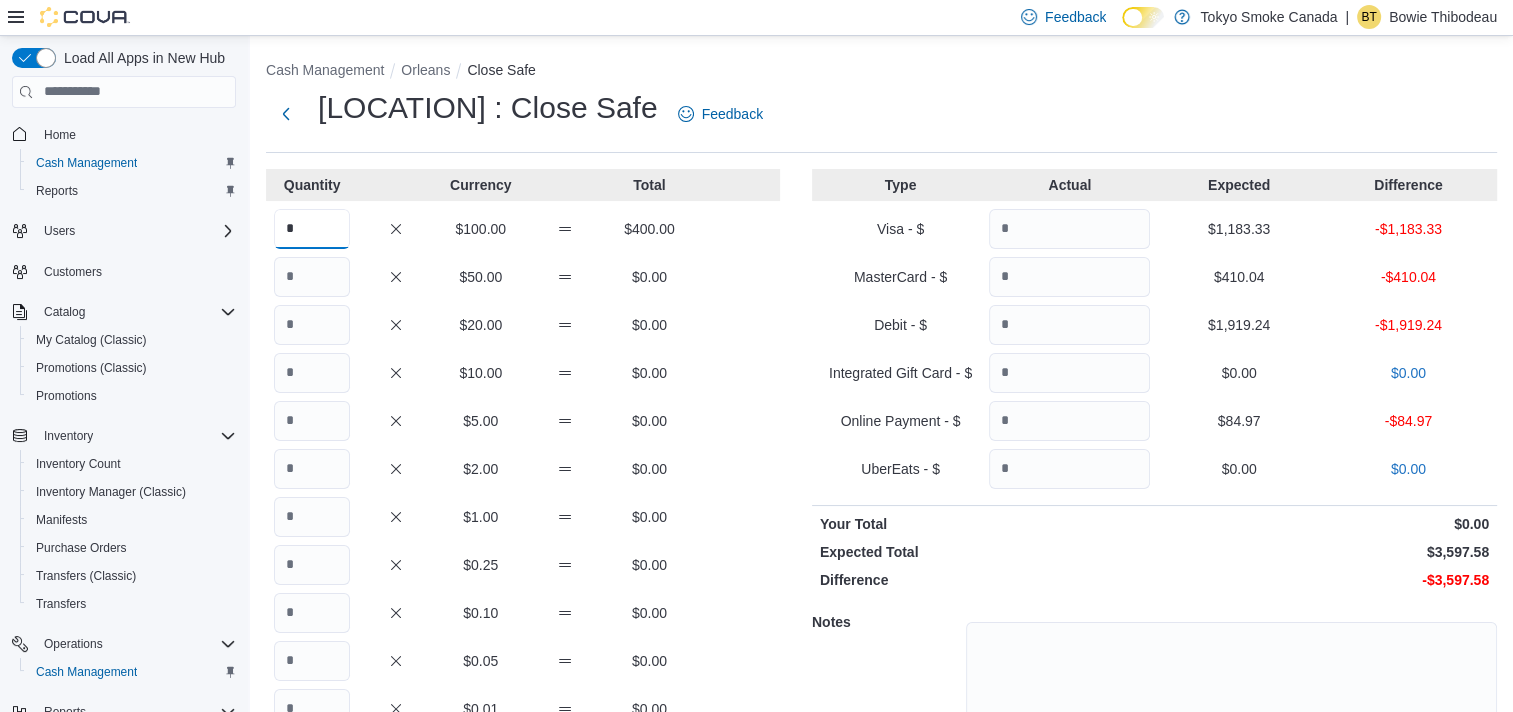 type on "*" 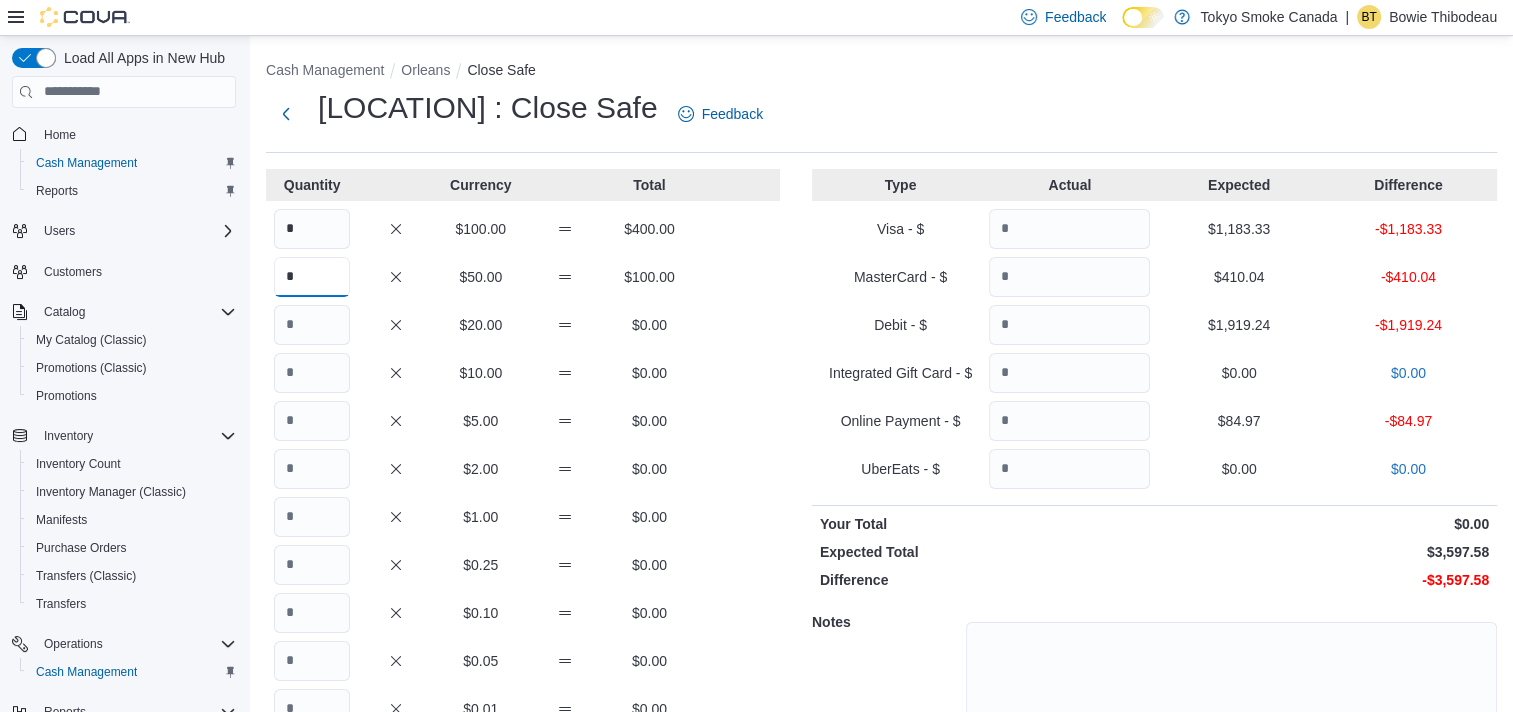 type on "*" 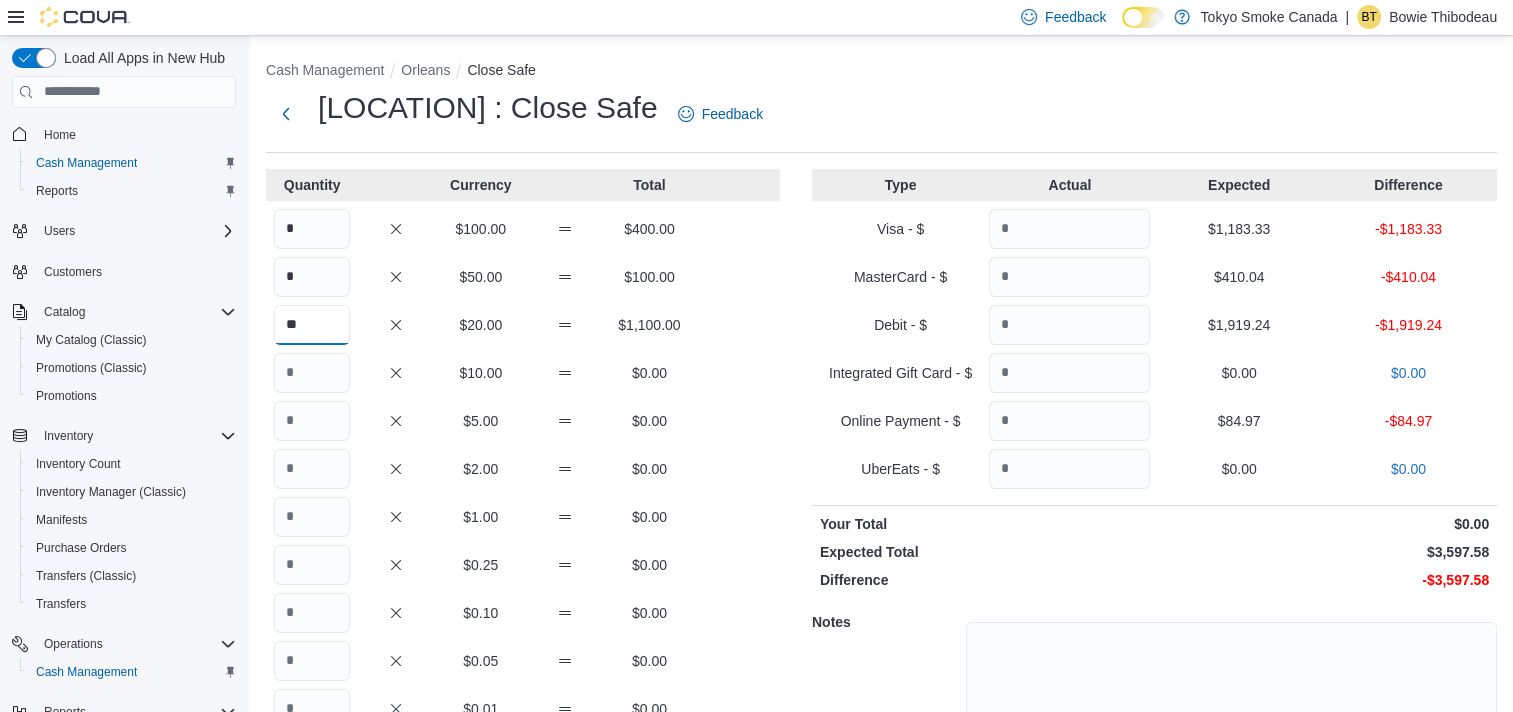 type on "**" 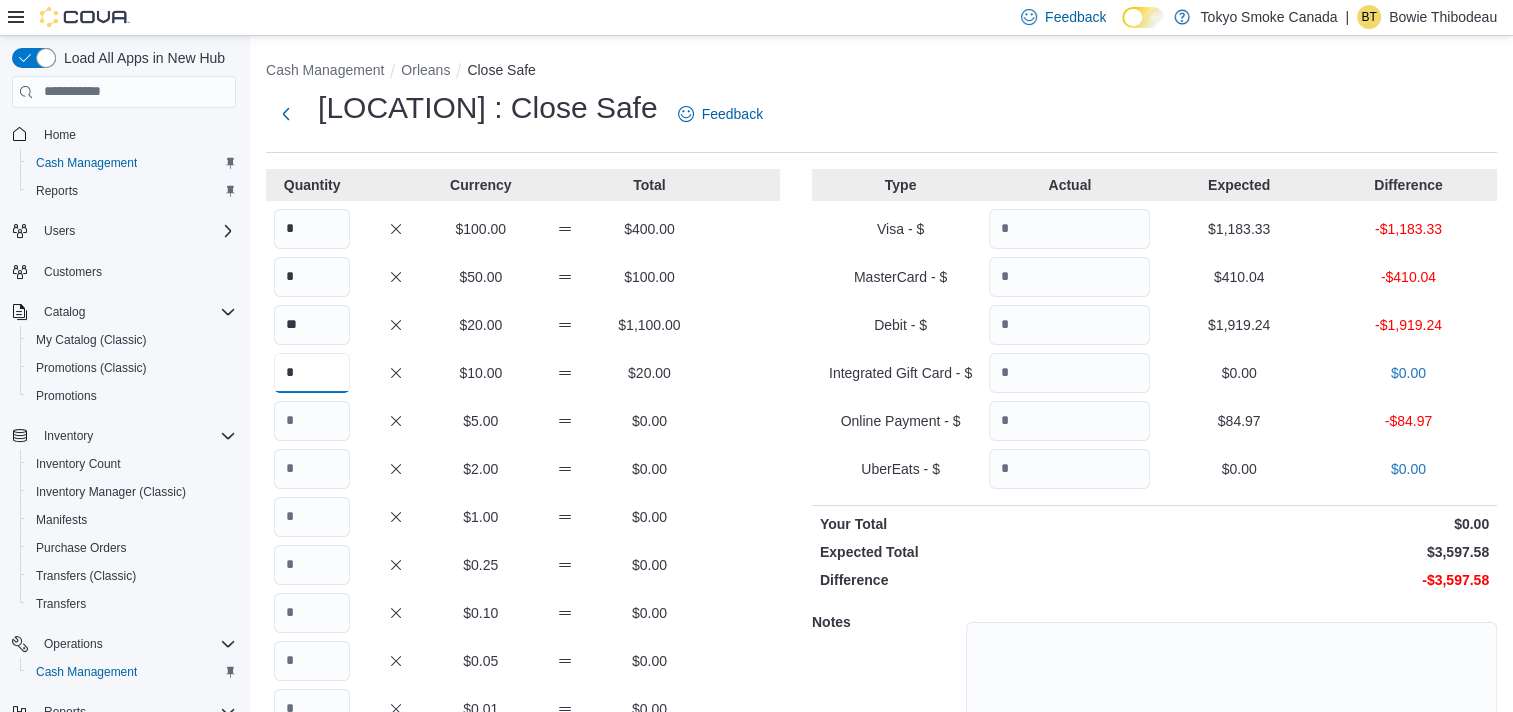 type on "*" 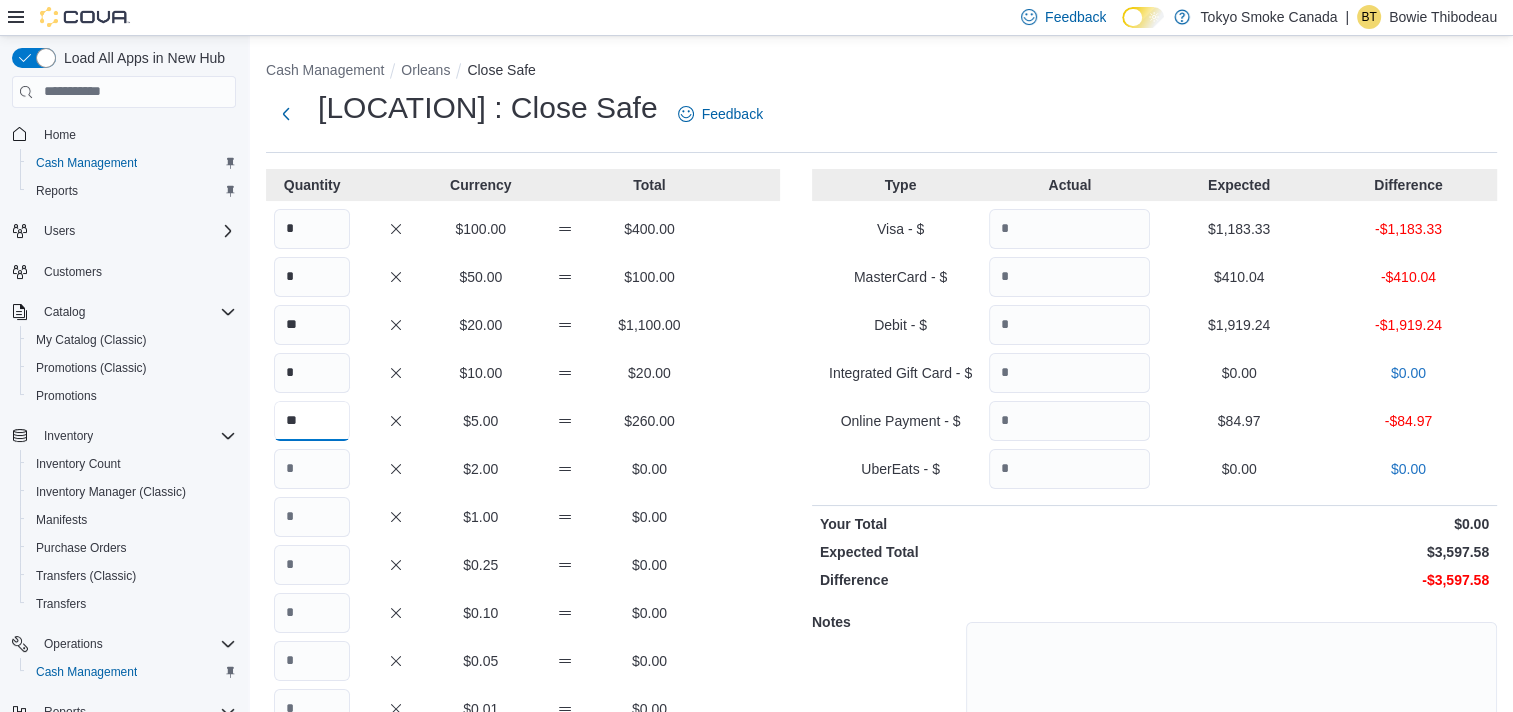 type on "**" 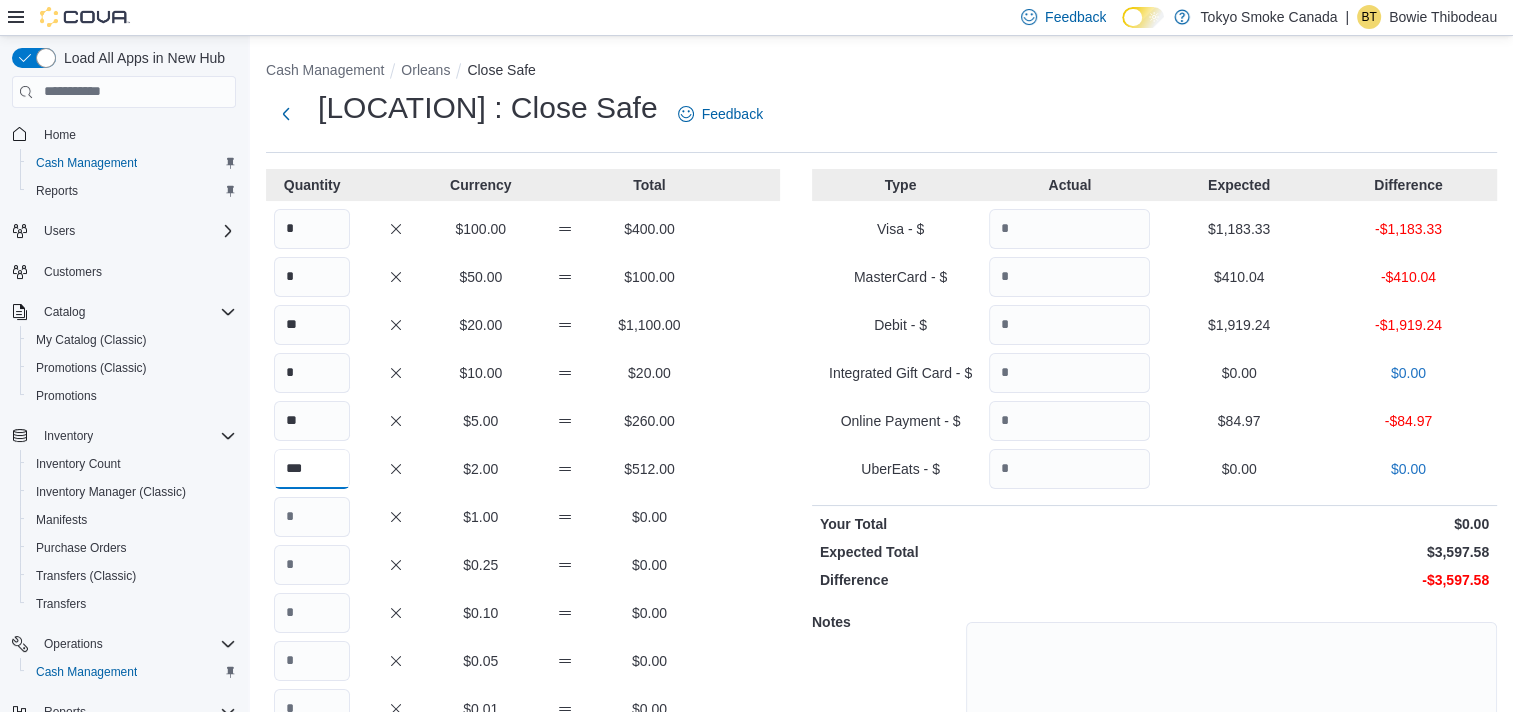 type on "***" 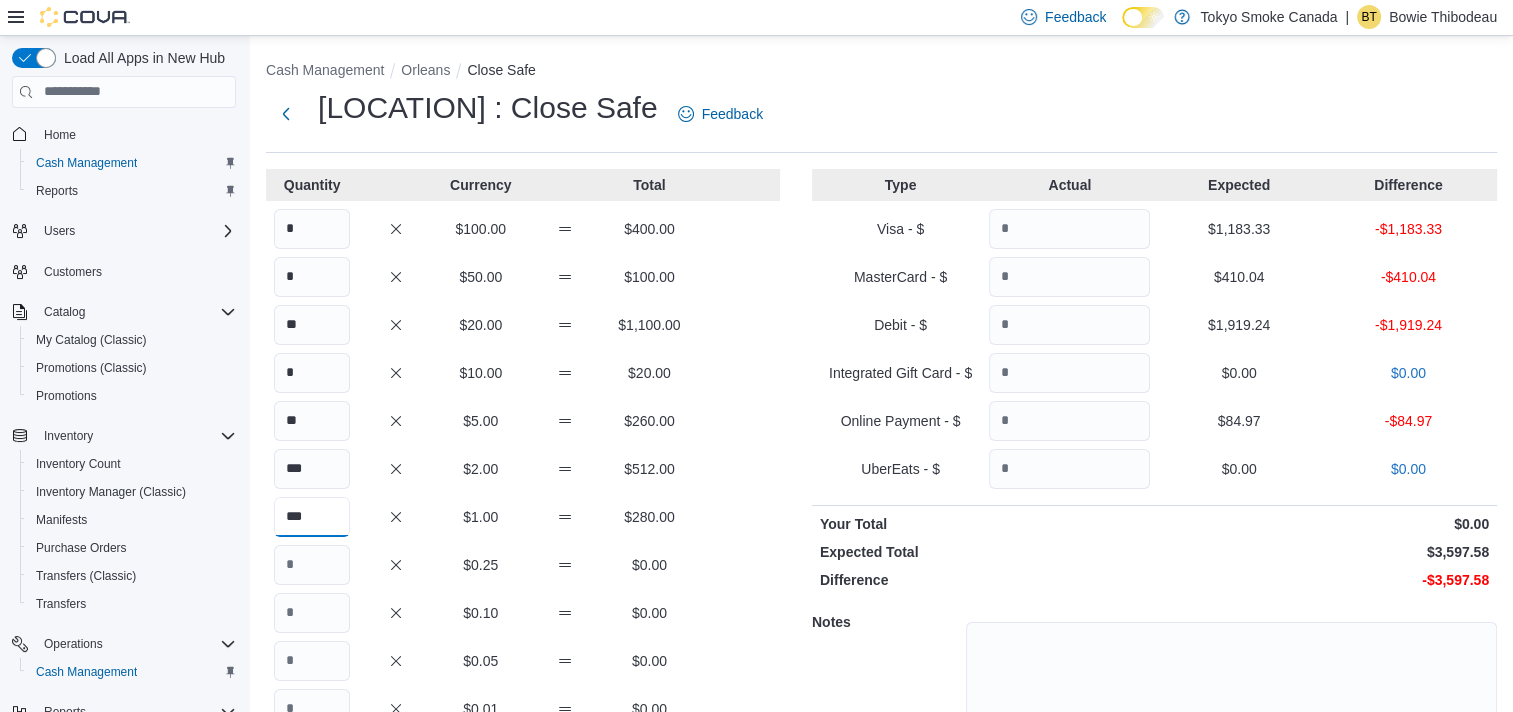 type on "***" 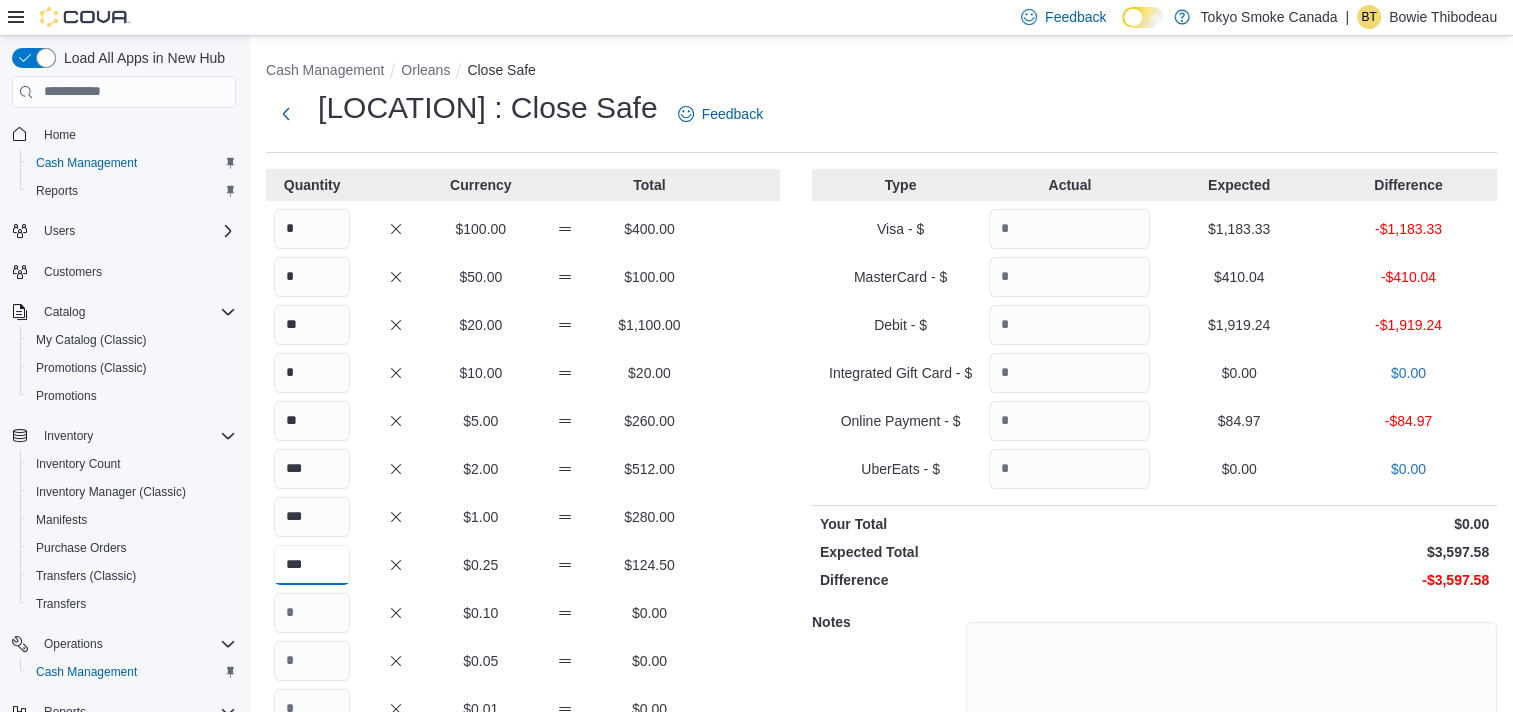 type on "***" 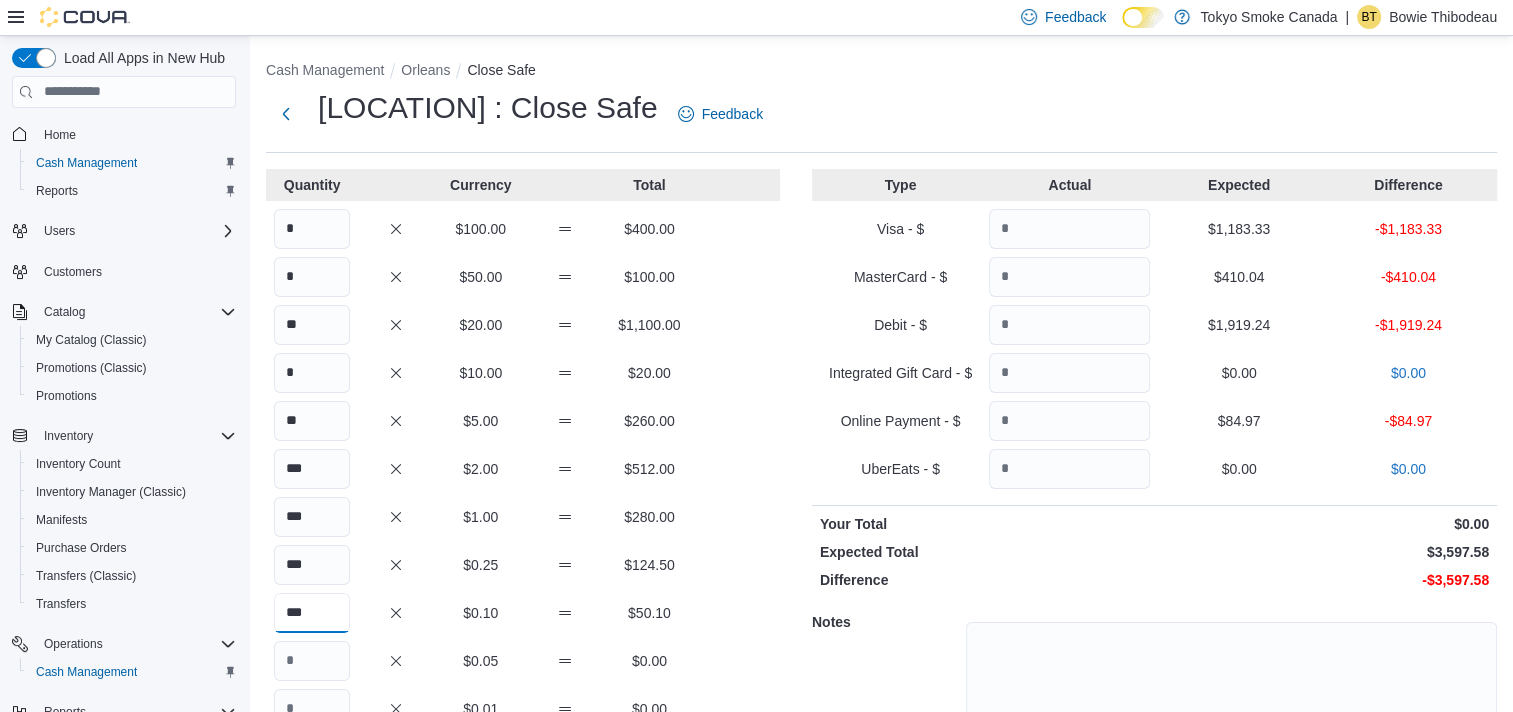 type on "***" 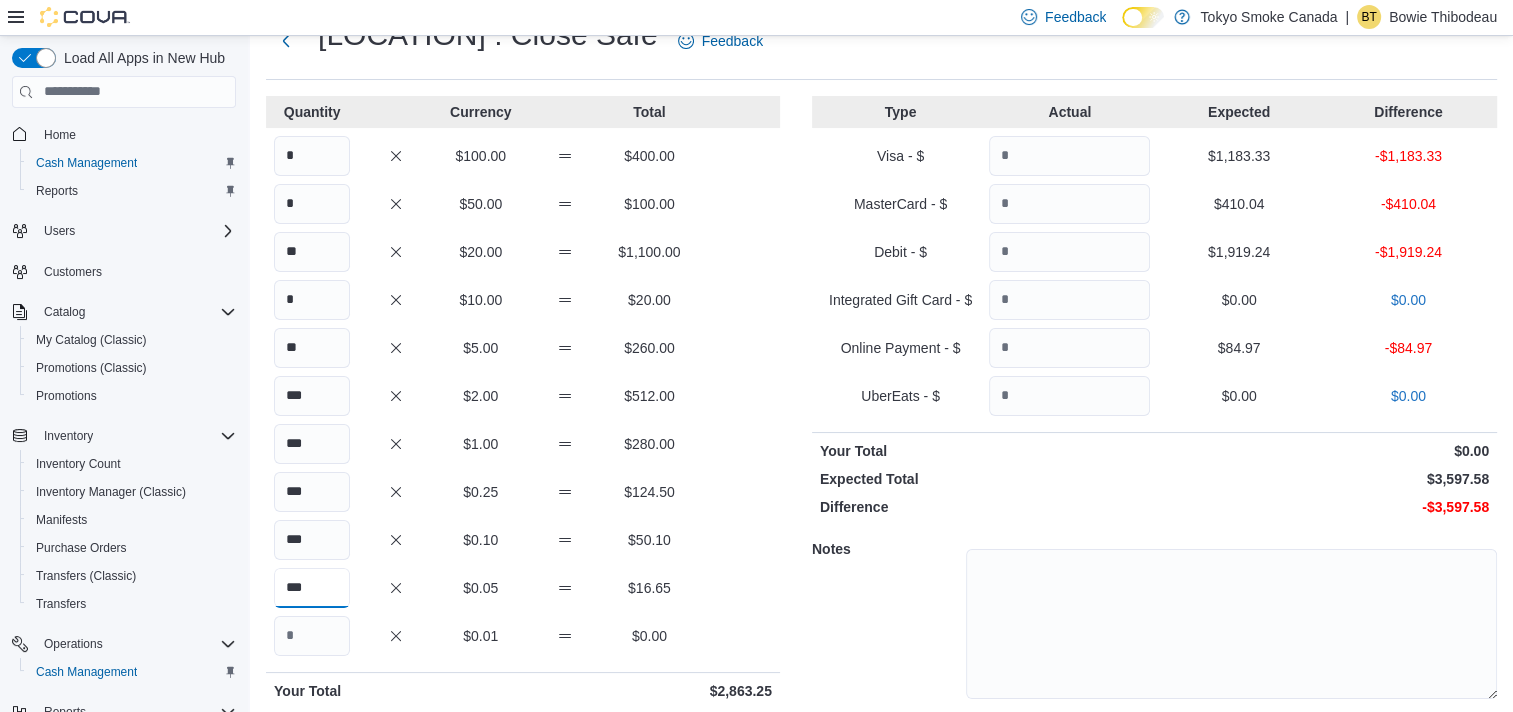 scroll, scrollTop: 141, scrollLeft: 0, axis: vertical 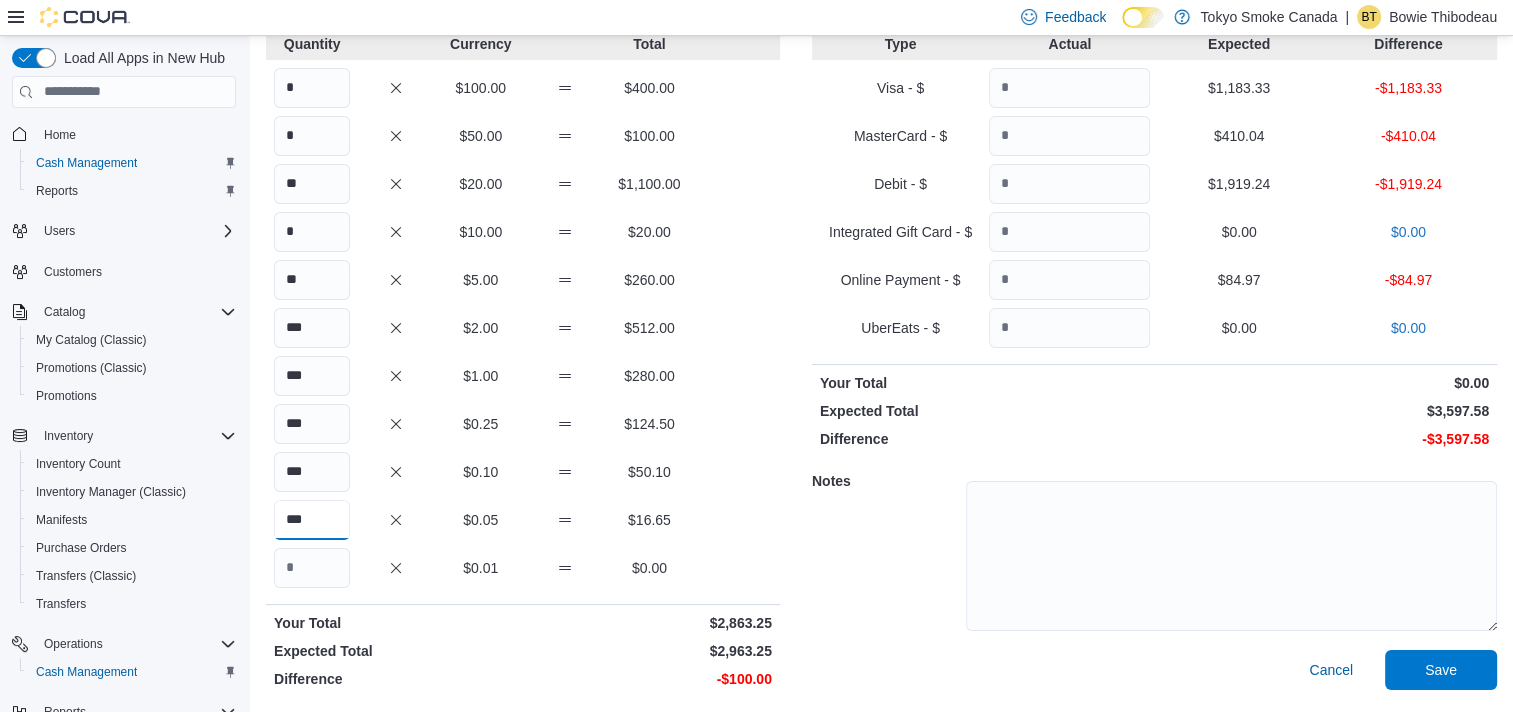 type on "***" 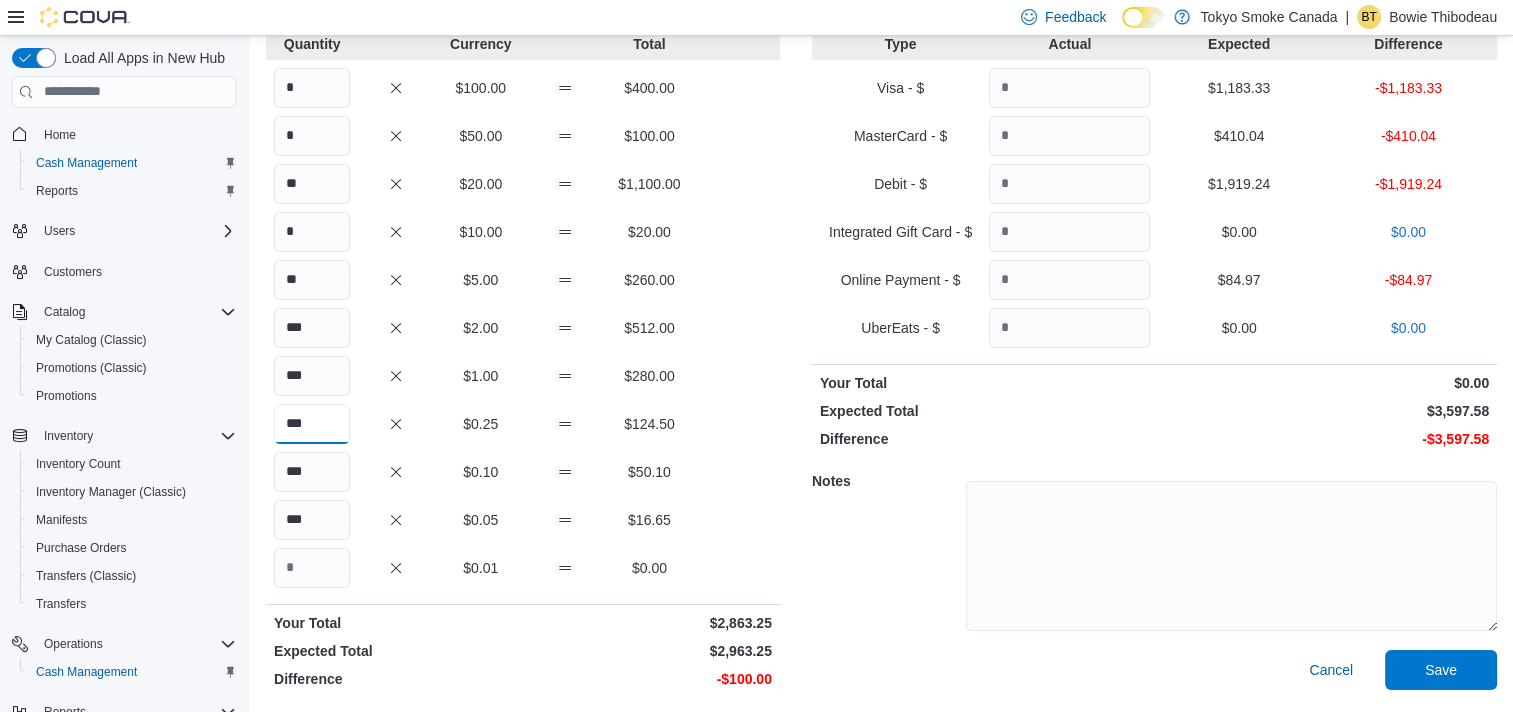 click on "***" at bounding box center (312, 424) 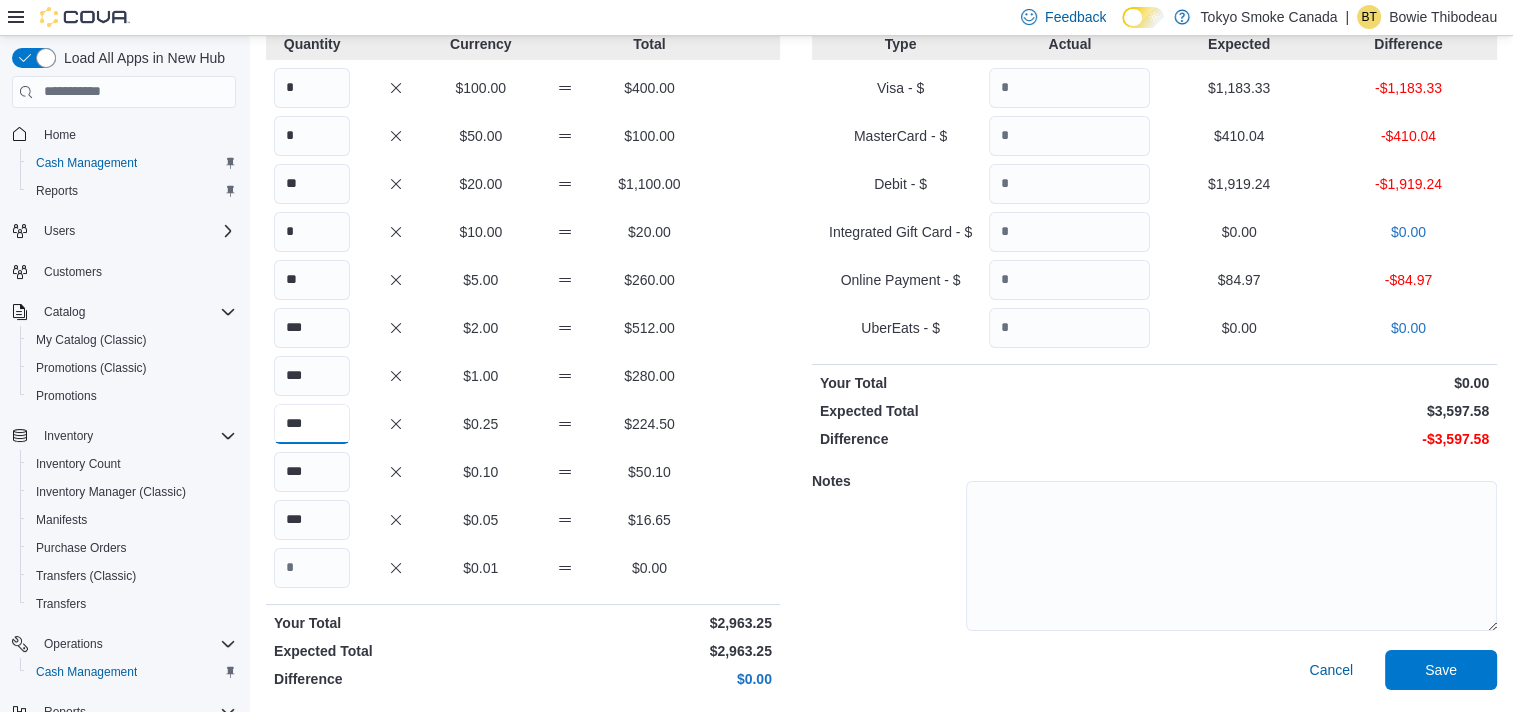 type on "***" 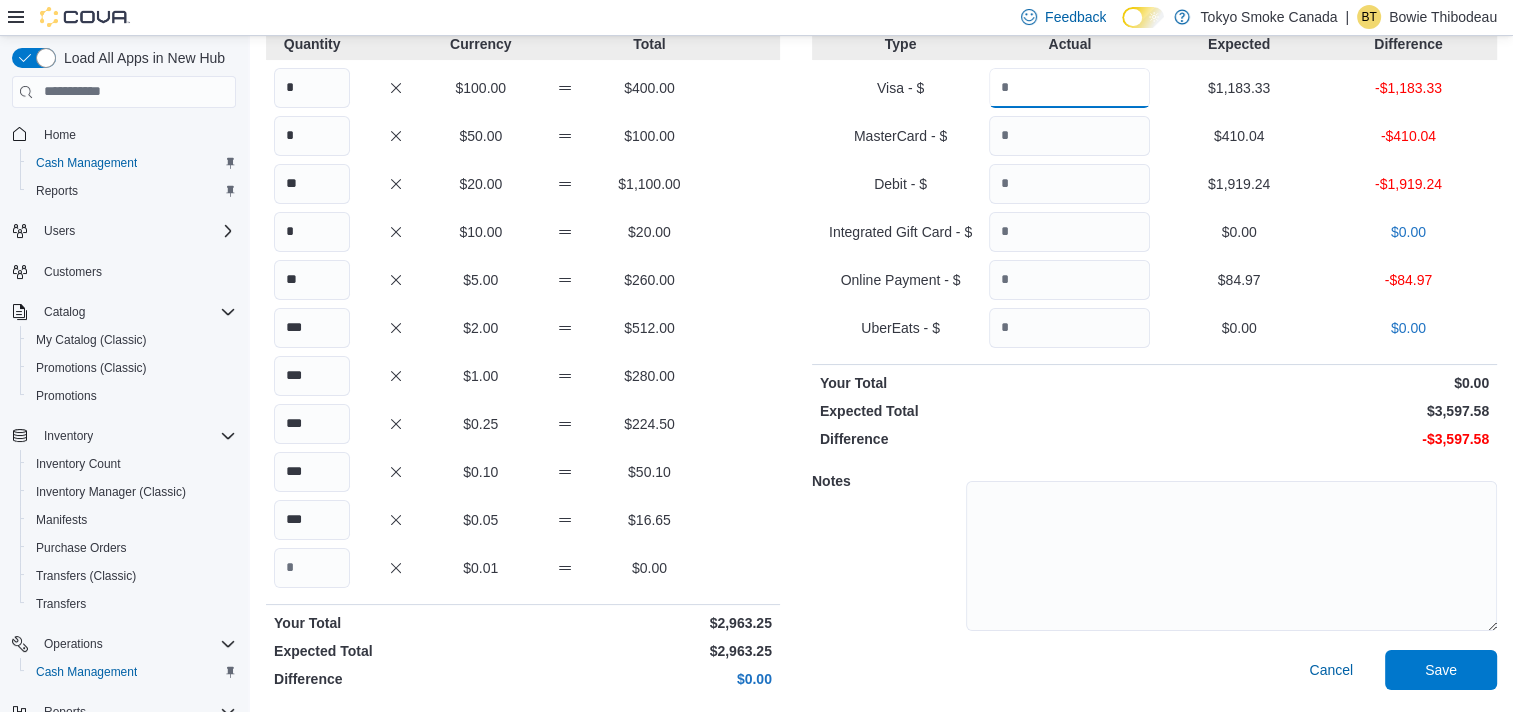 click at bounding box center (1069, 88) 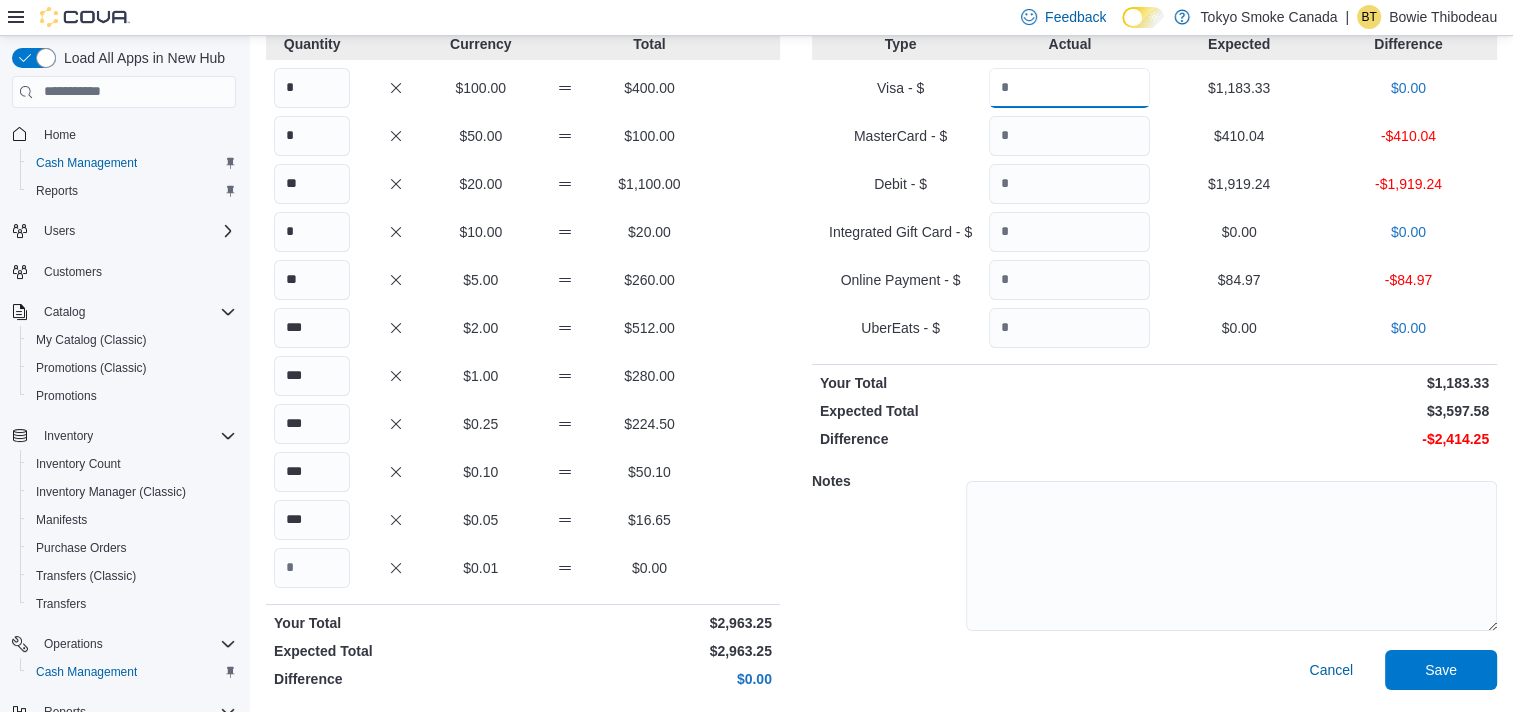 type on "*******" 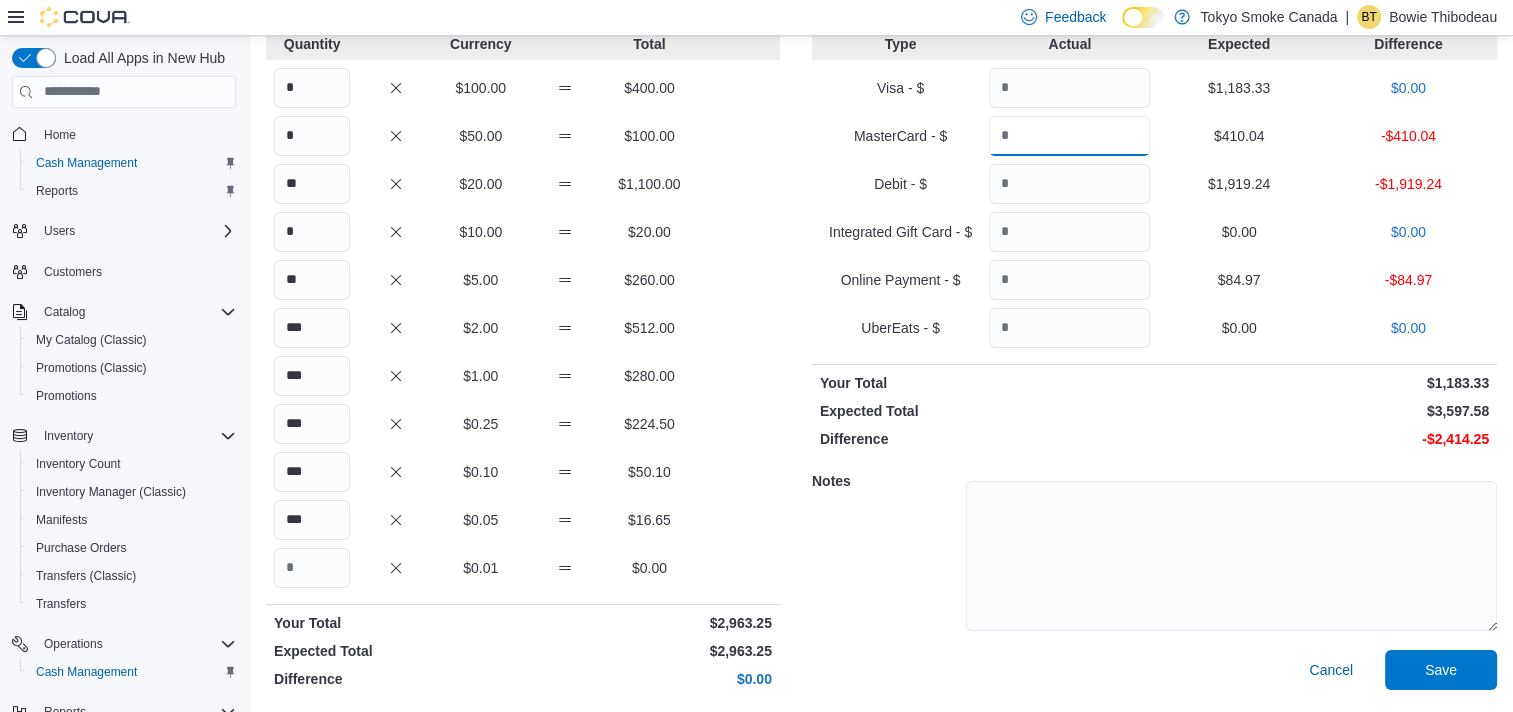 click at bounding box center [1069, 136] 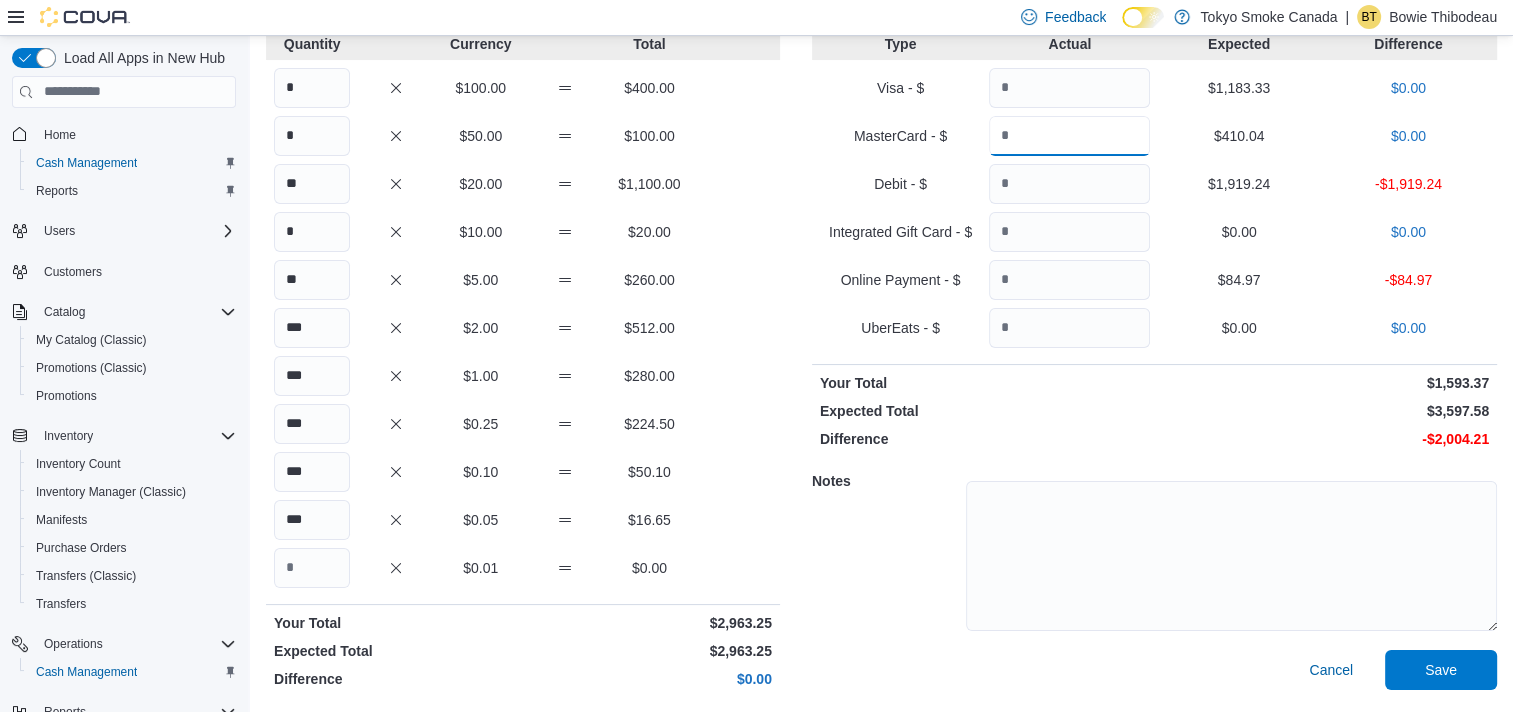 type on "******" 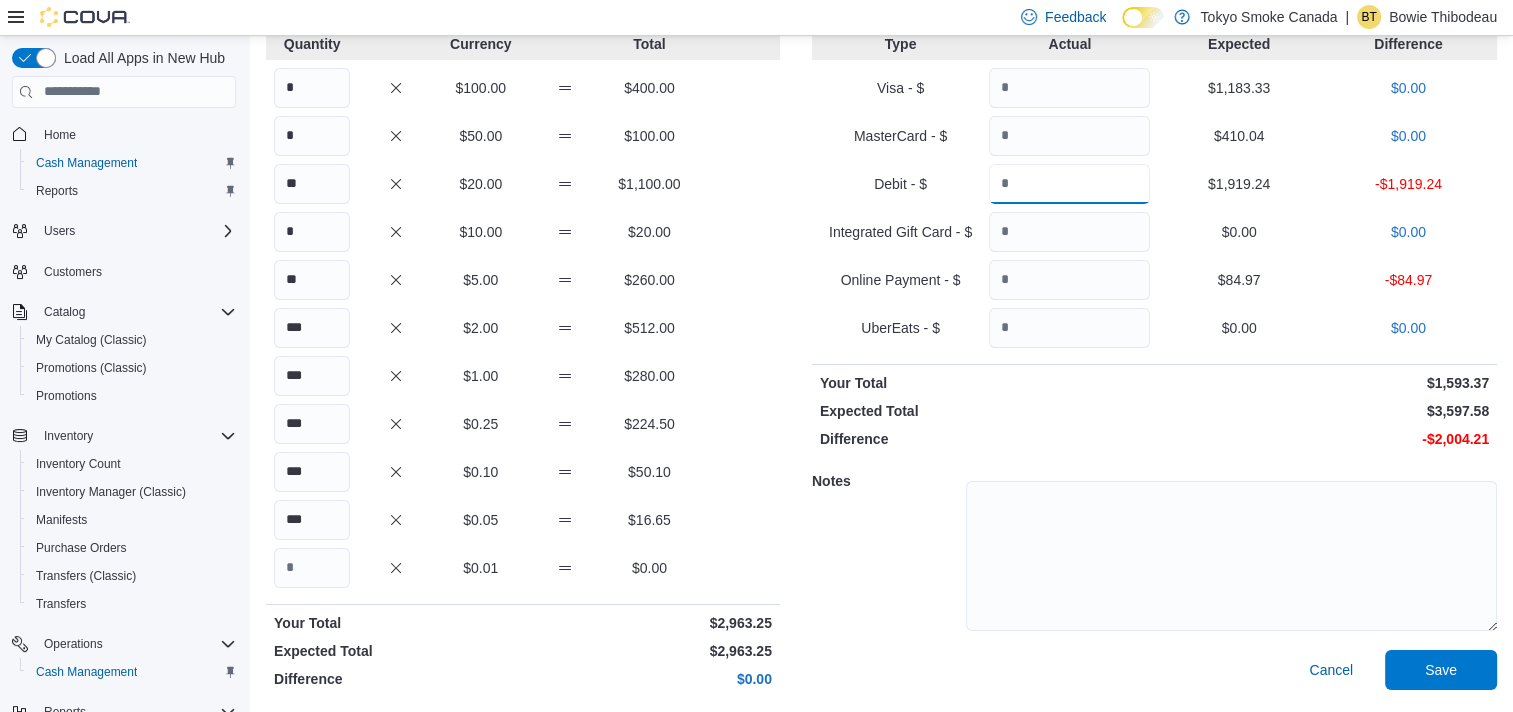 click at bounding box center (1069, 184) 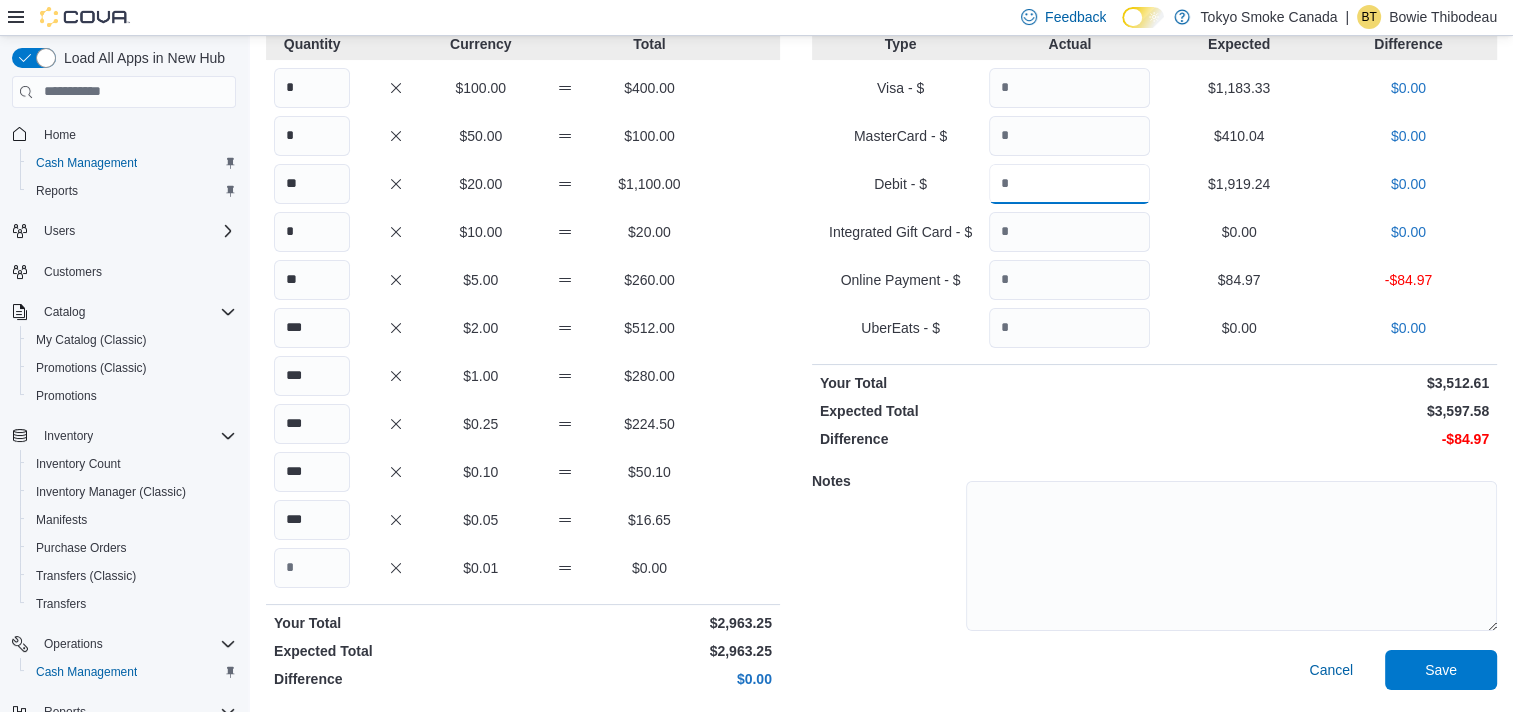 type on "*******" 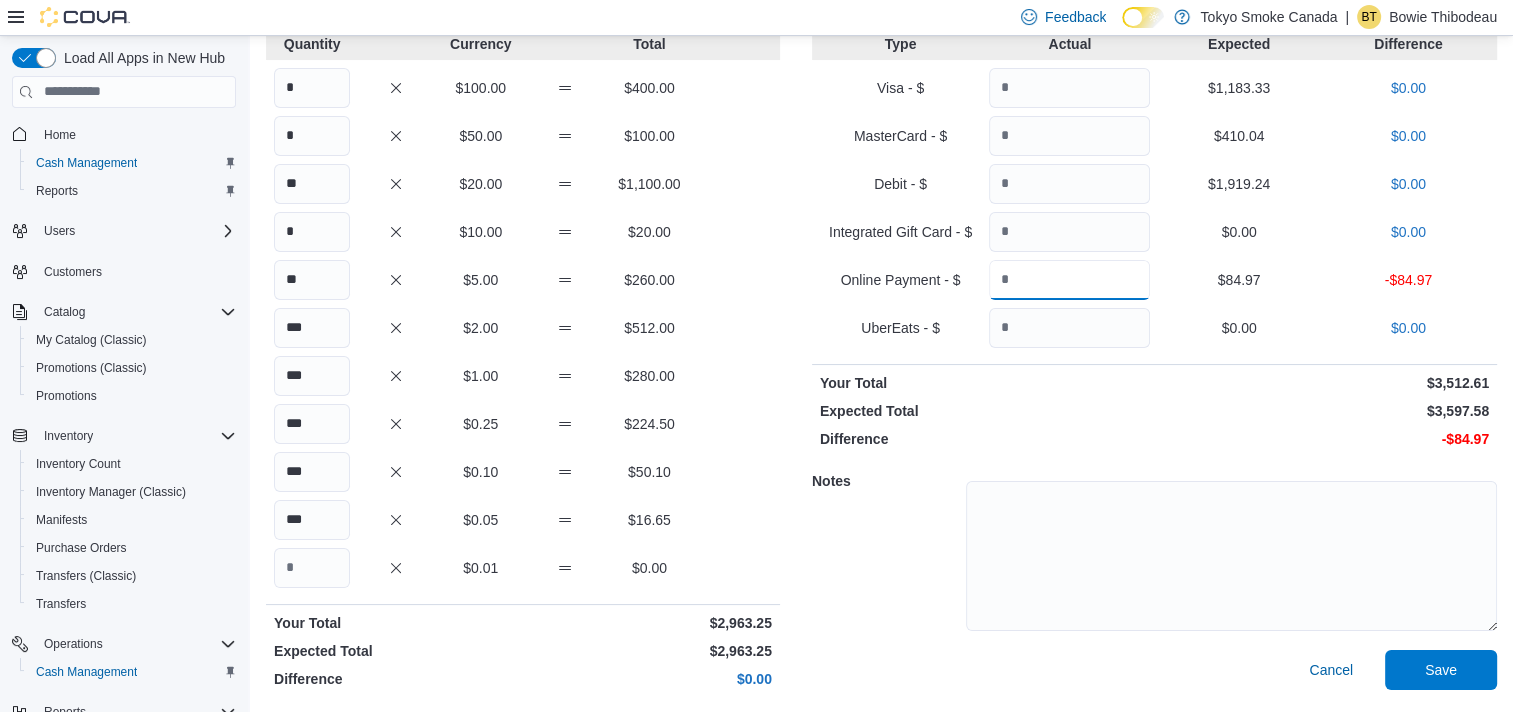 click at bounding box center (1069, 280) 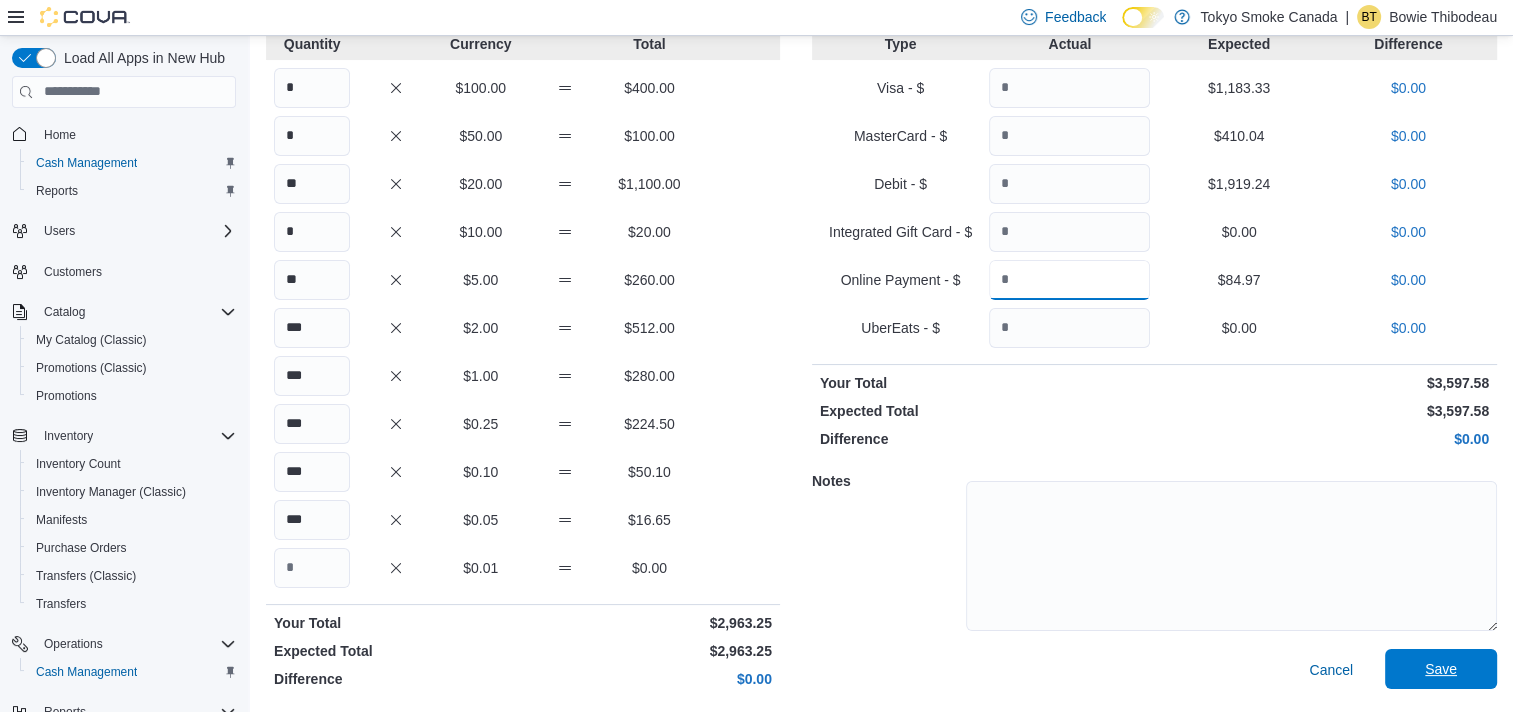 type on "*****" 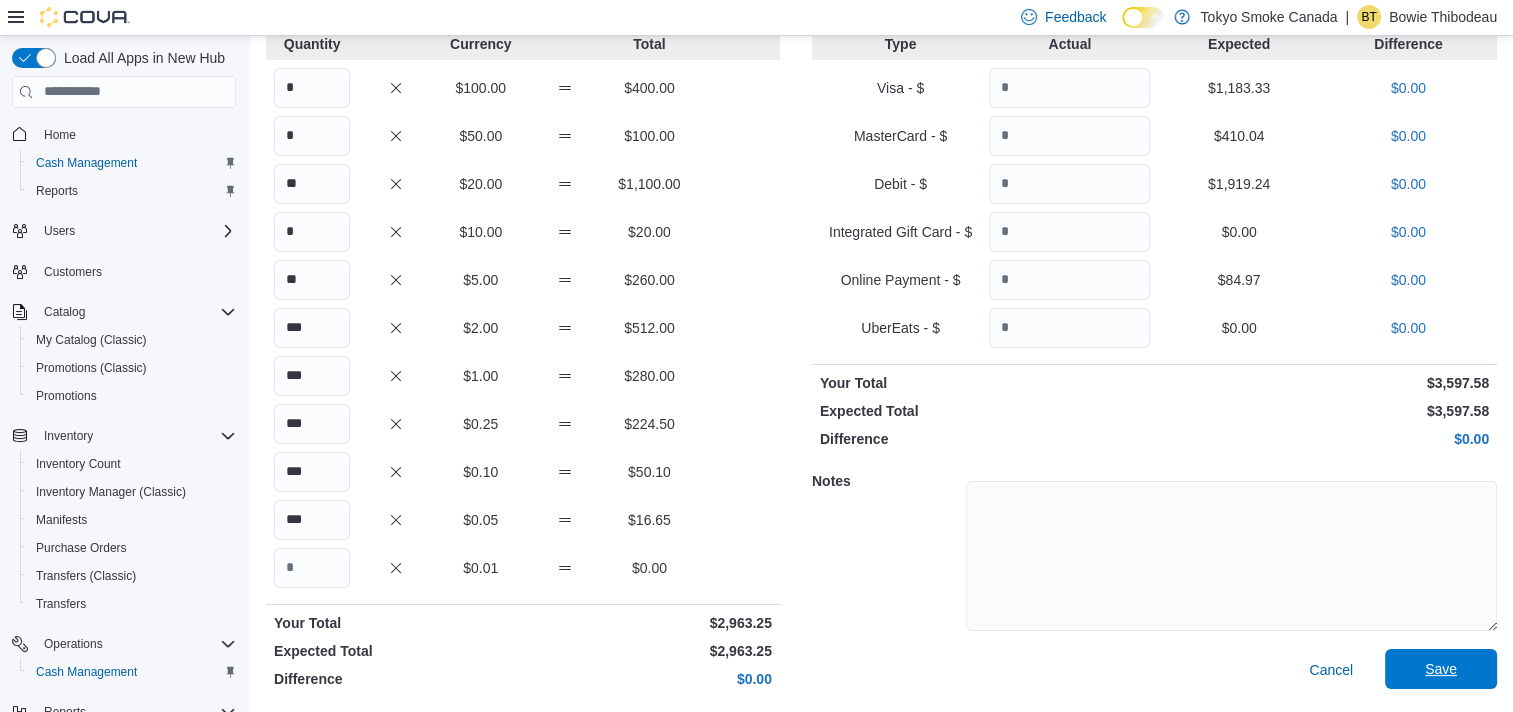 click on "Save" at bounding box center [1441, 669] 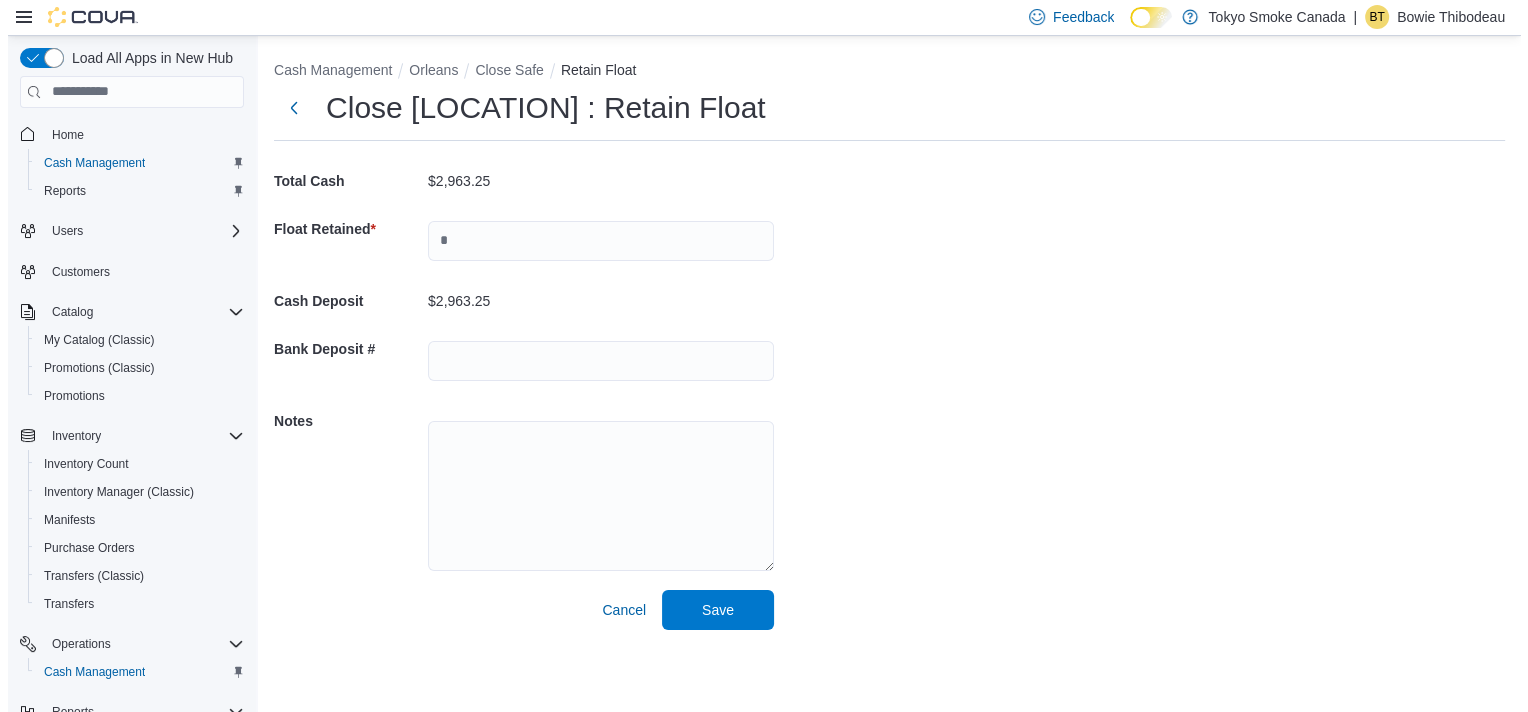 scroll, scrollTop: 0, scrollLeft: 0, axis: both 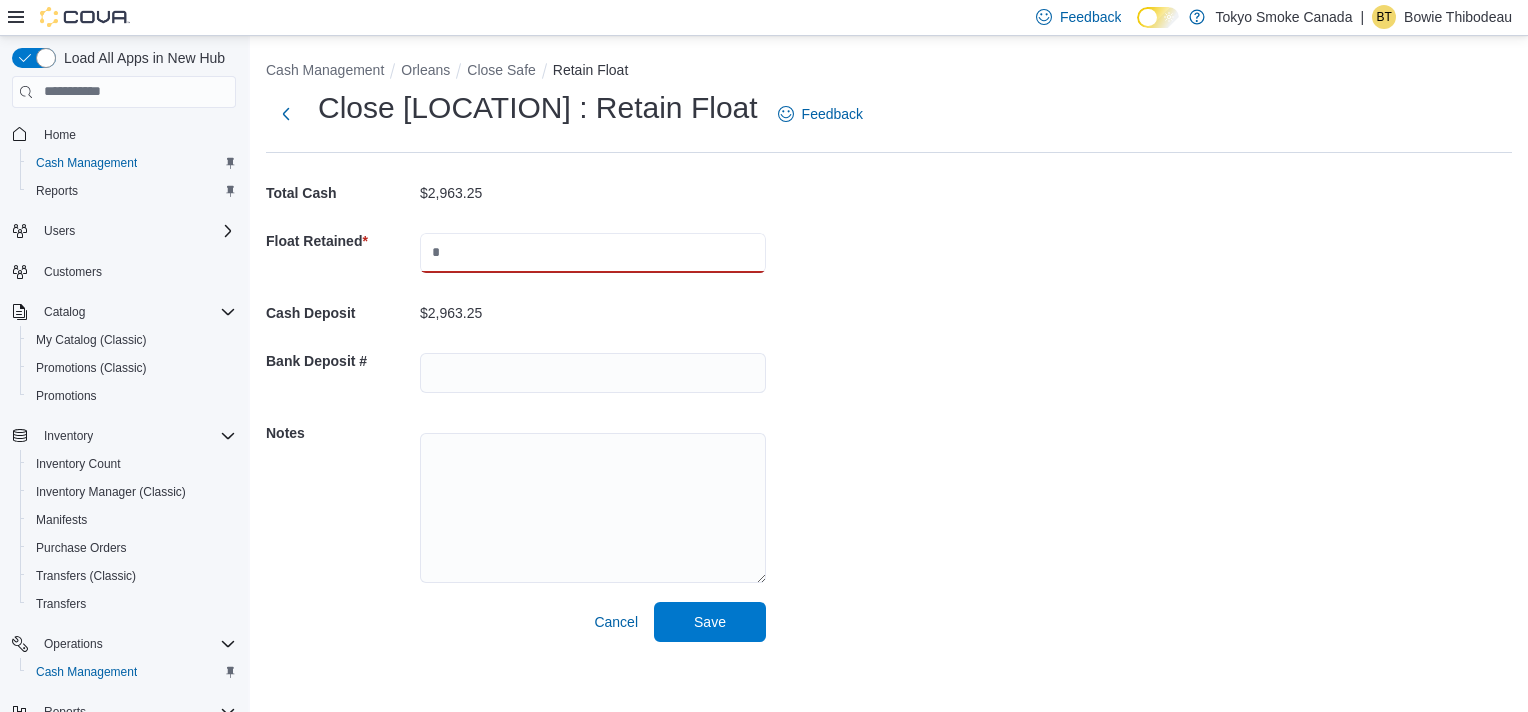 click at bounding box center [593, 253] 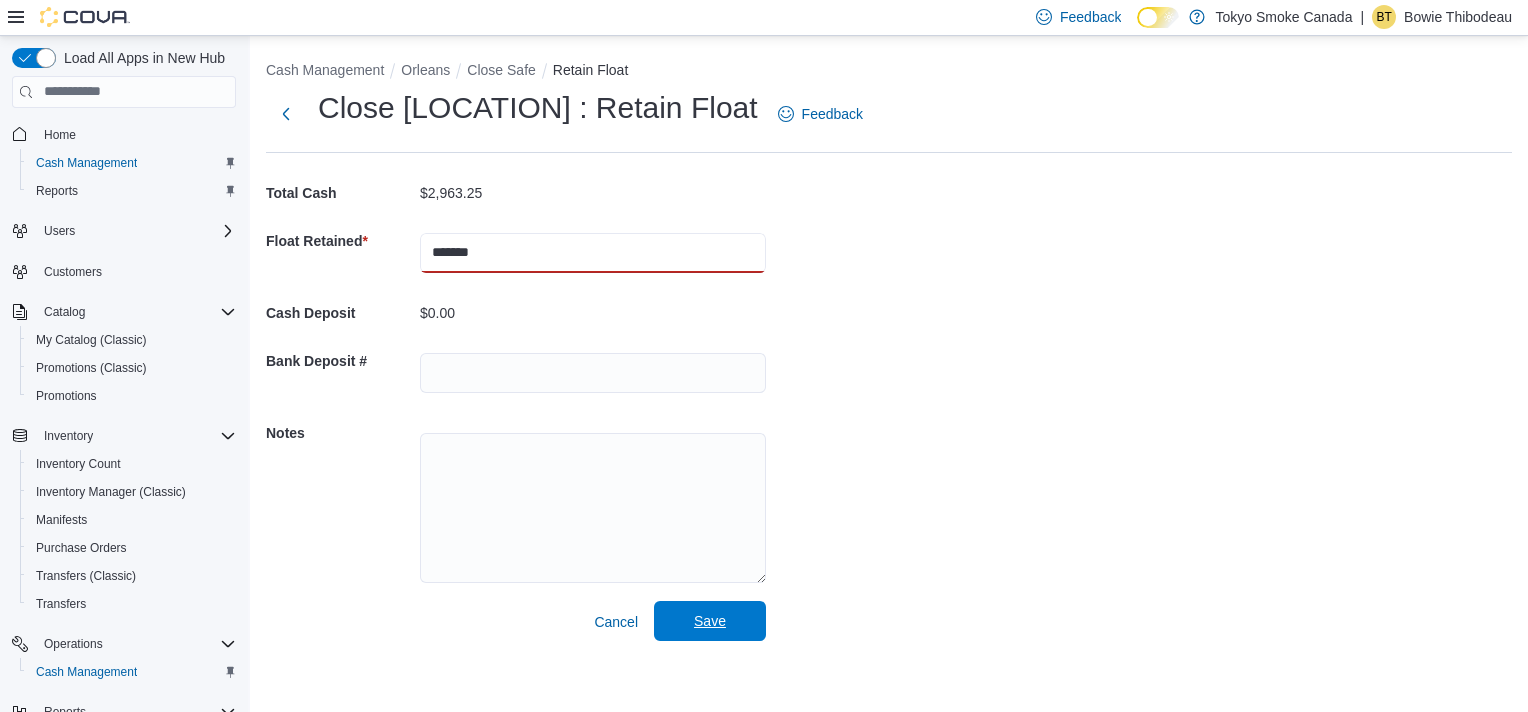 type on "*******" 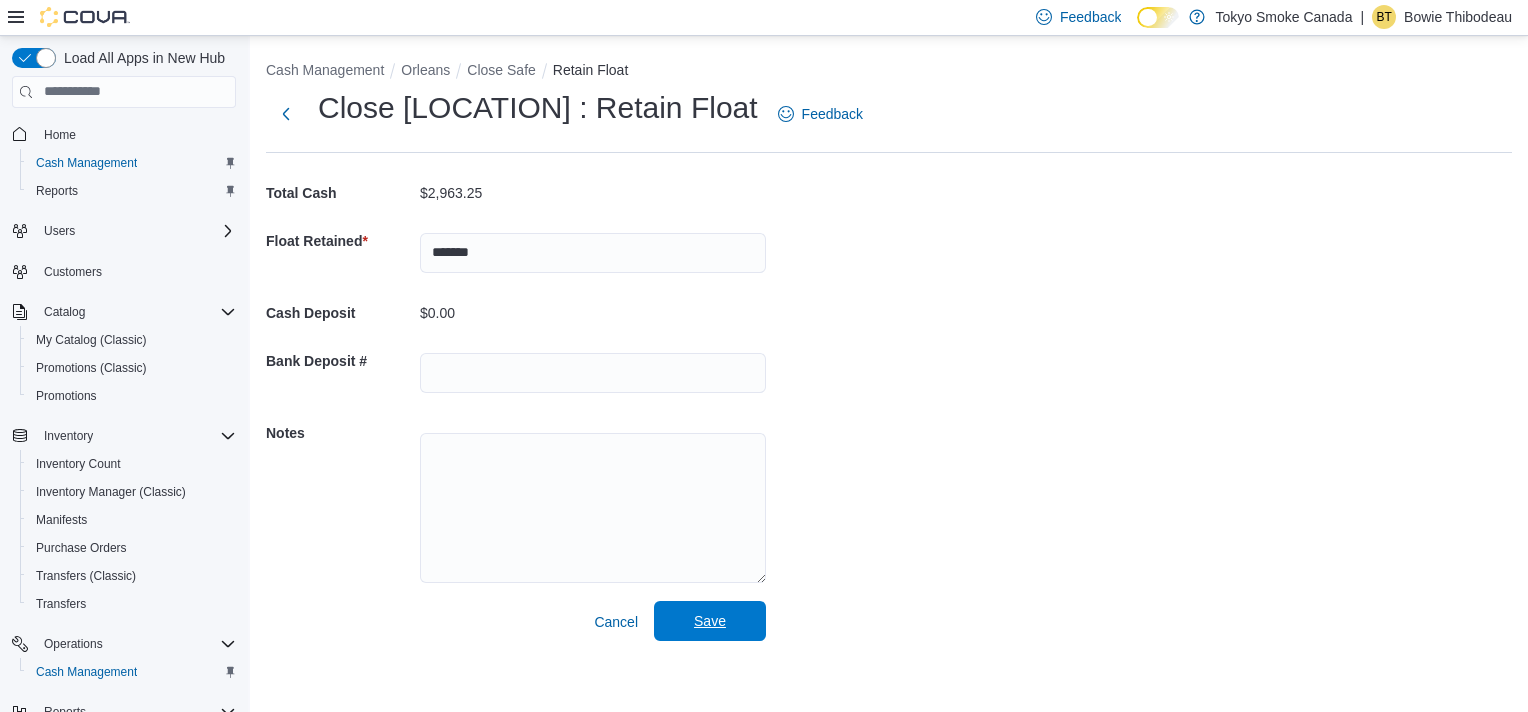 click on "Save" at bounding box center (710, 621) 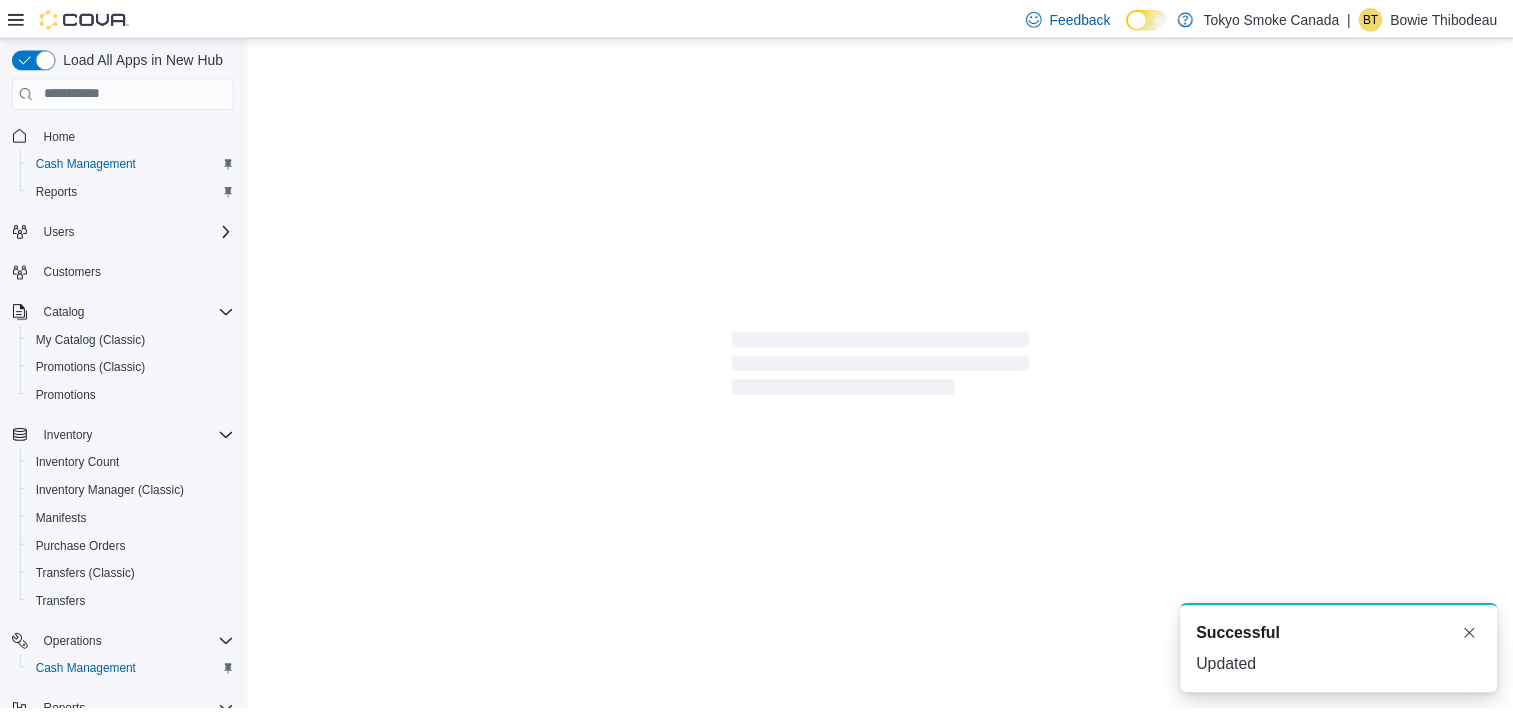 scroll, scrollTop: 0, scrollLeft: 0, axis: both 